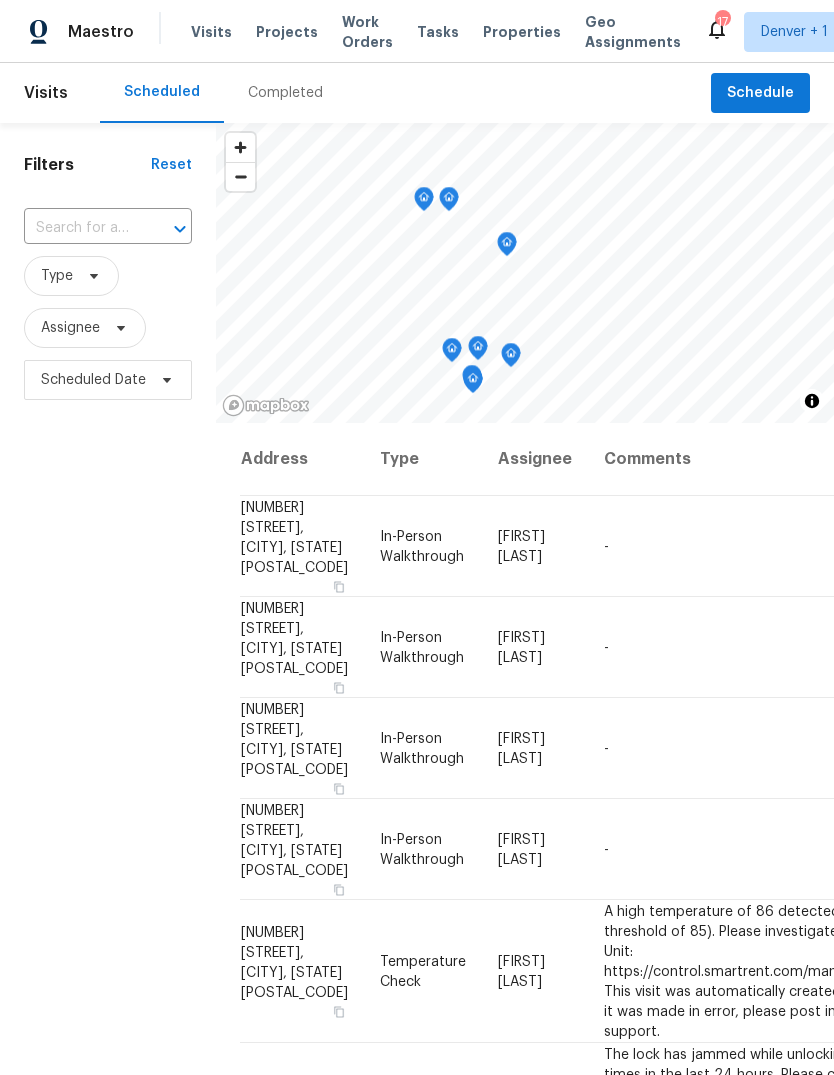 scroll, scrollTop: 0, scrollLeft: 0, axis: both 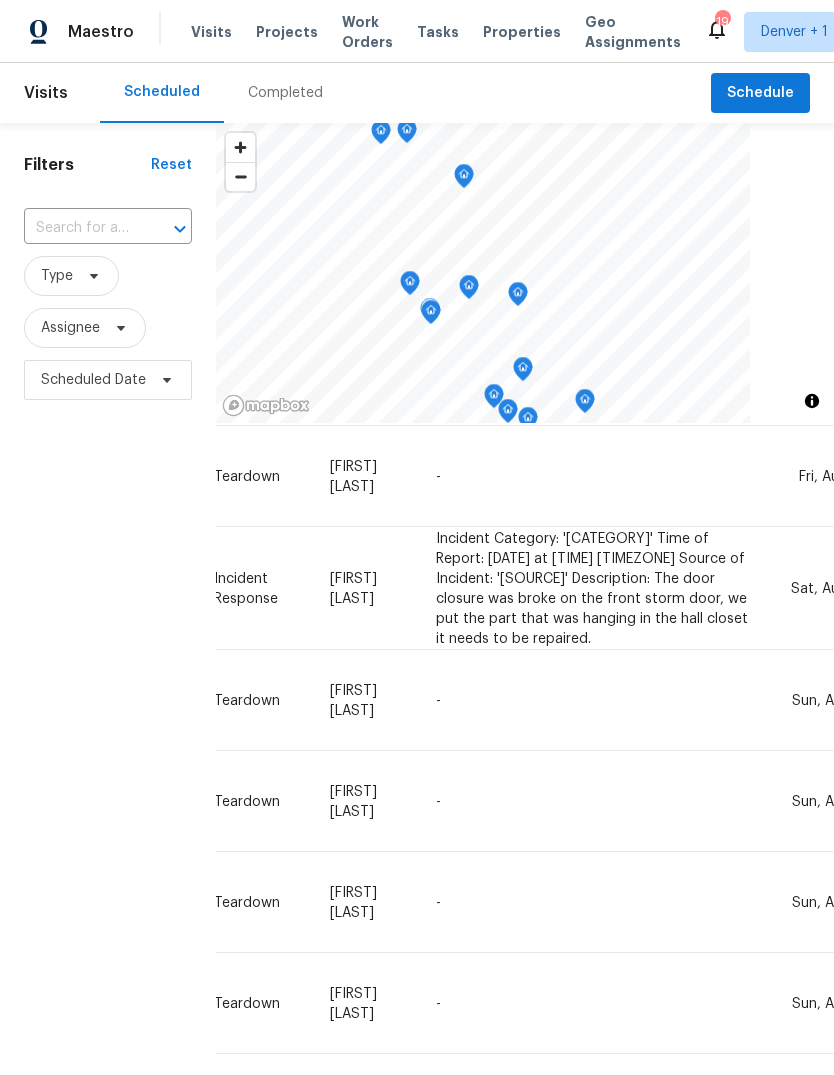 click 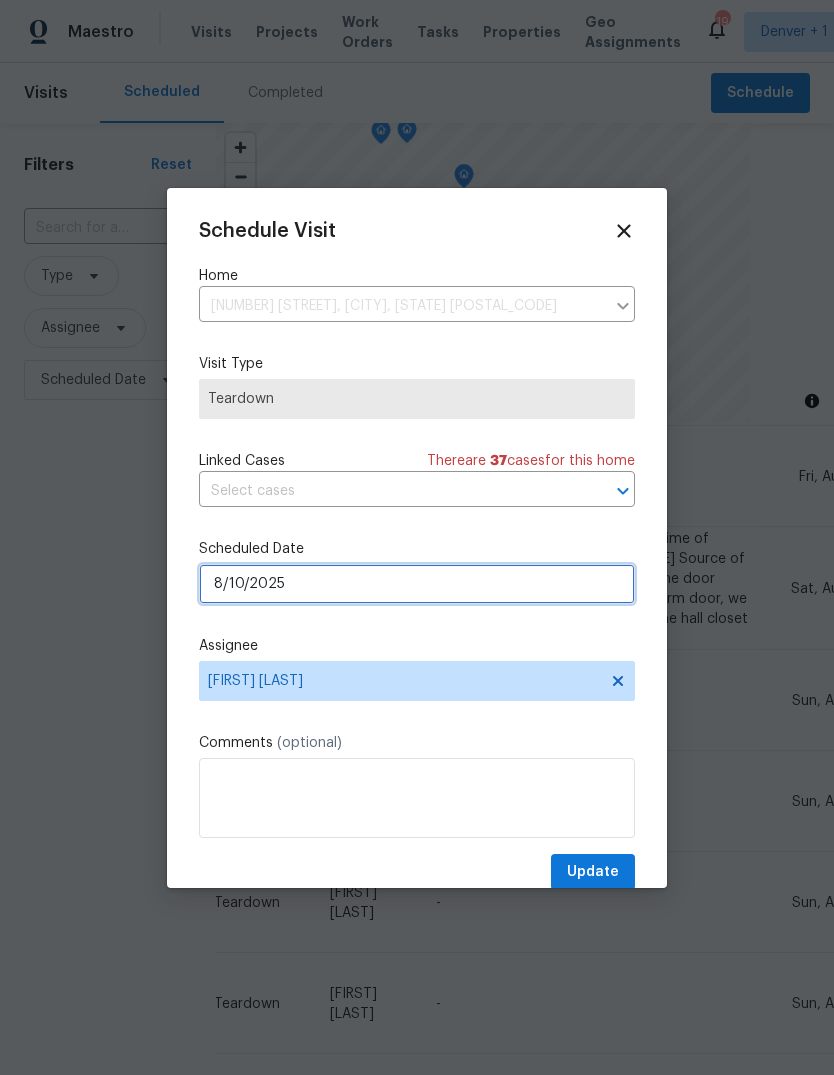 click on "8/10/2025" at bounding box center [417, 584] 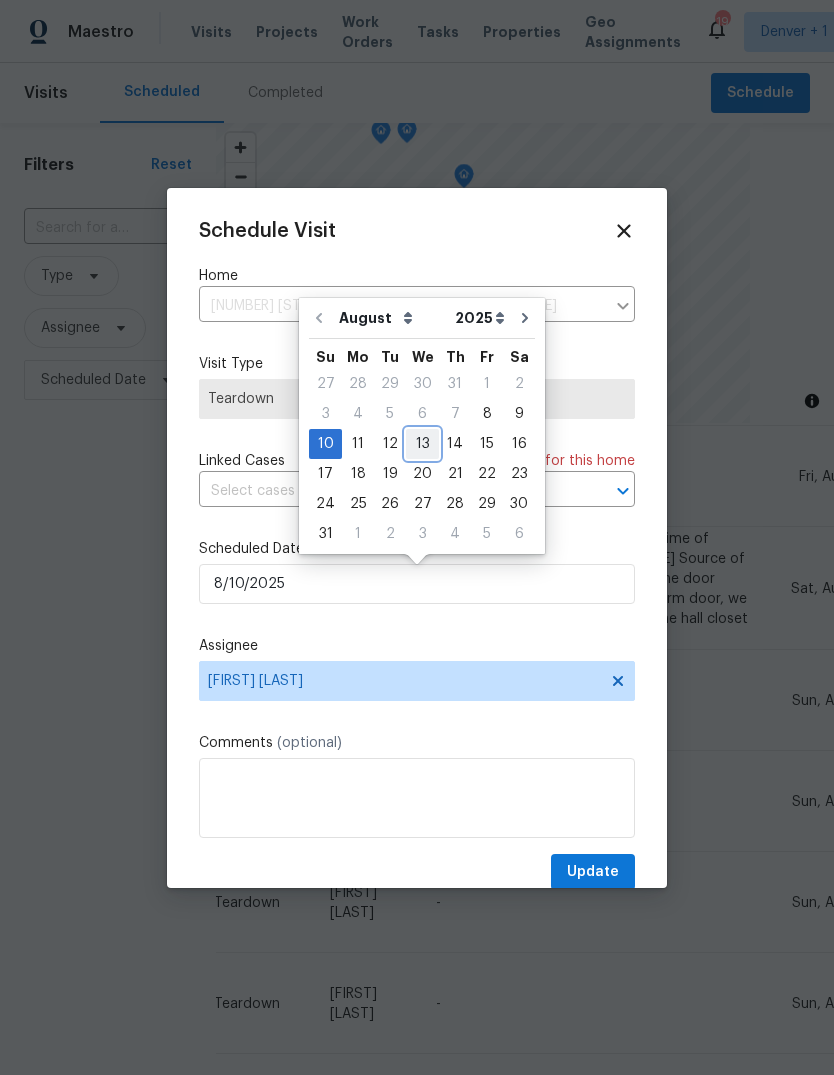 click on "13" at bounding box center (422, 444) 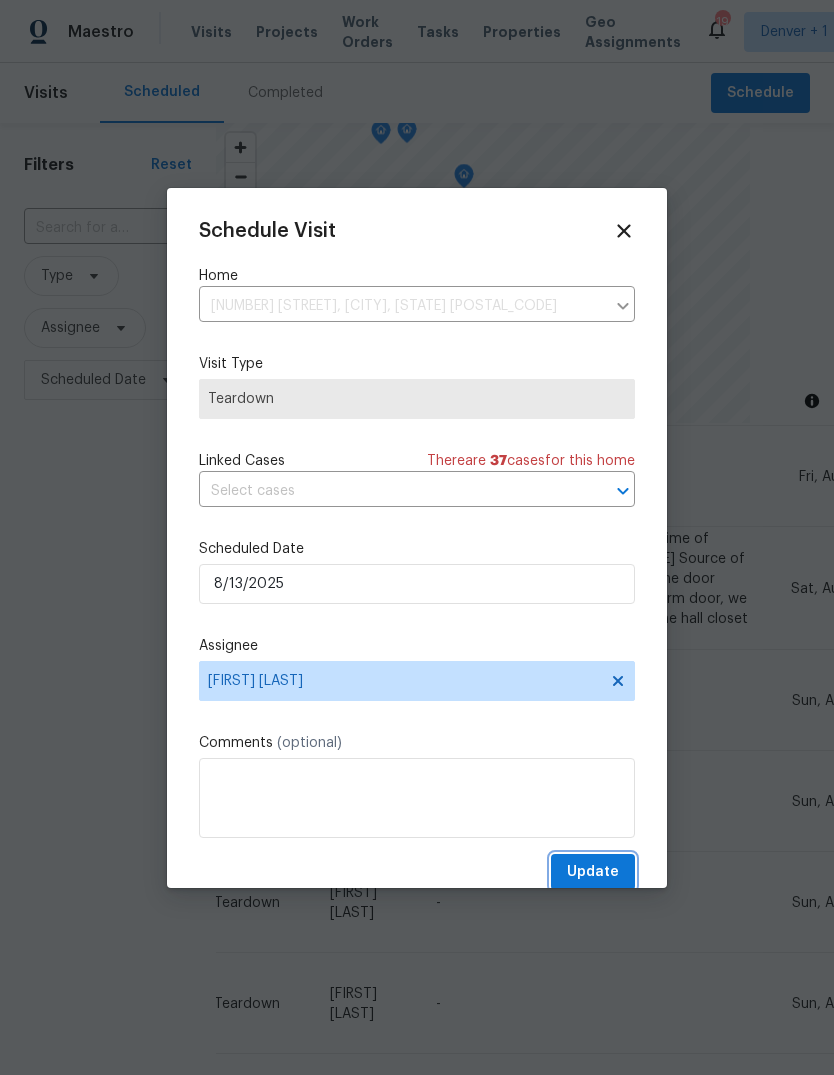 click on "Update" at bounding box center (593, 872) 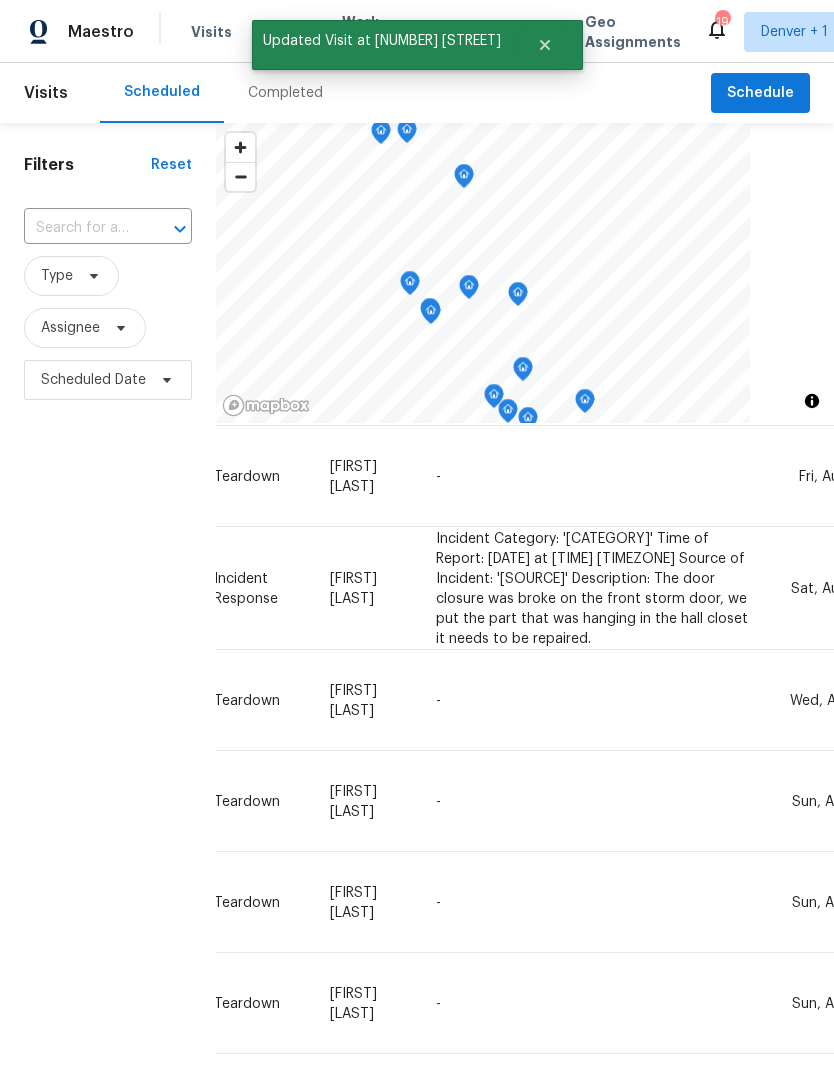 scroll, scrollTop: 1366, scrollLeft: 166, axis: both 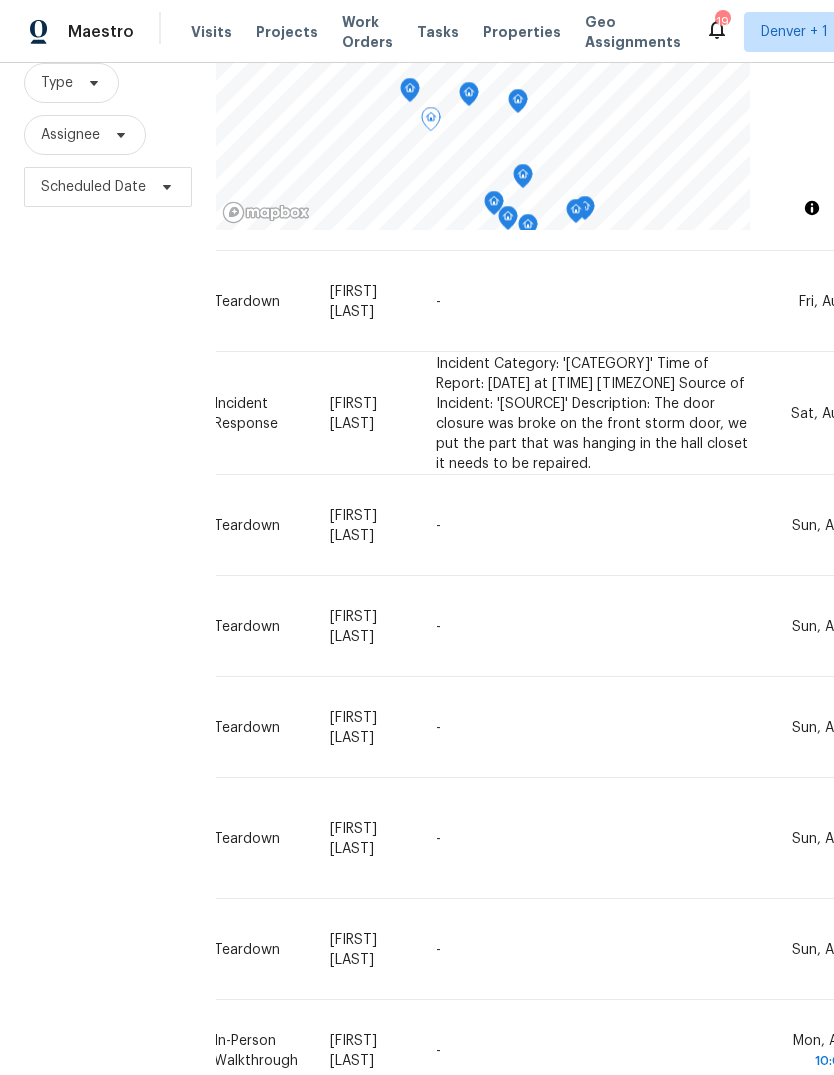 click 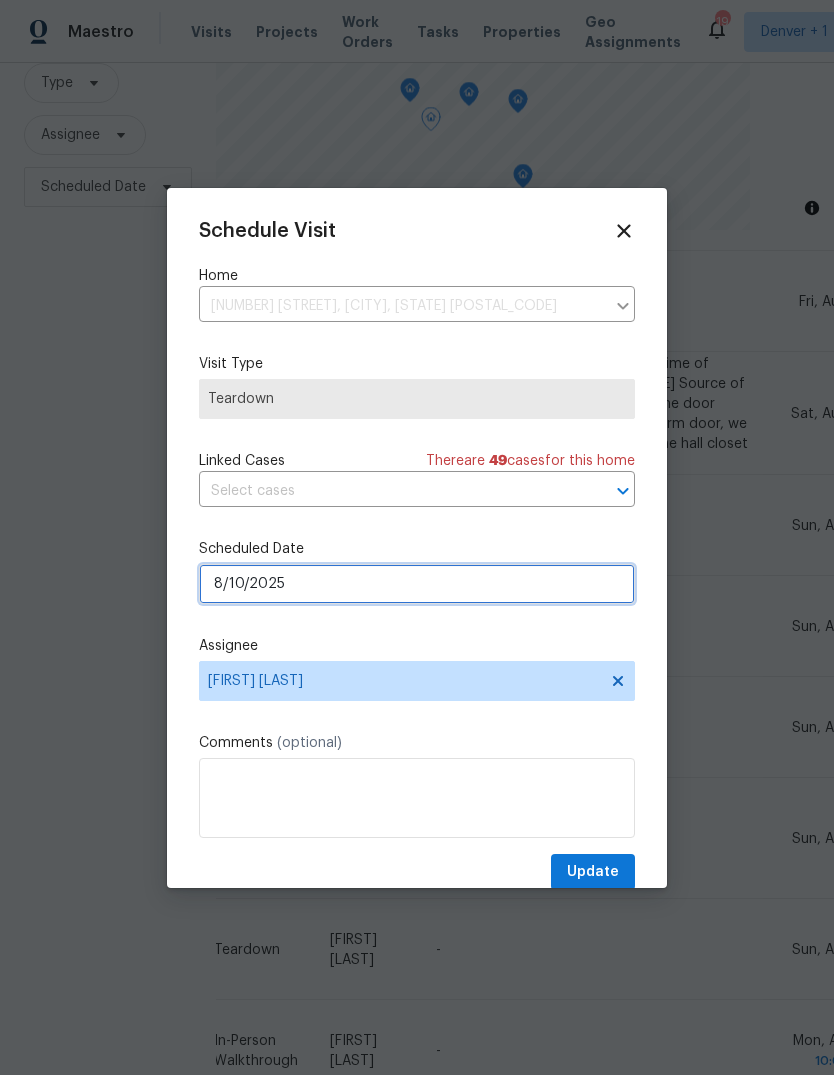 click on "8/10/2025" at bounding box center [417, 584] 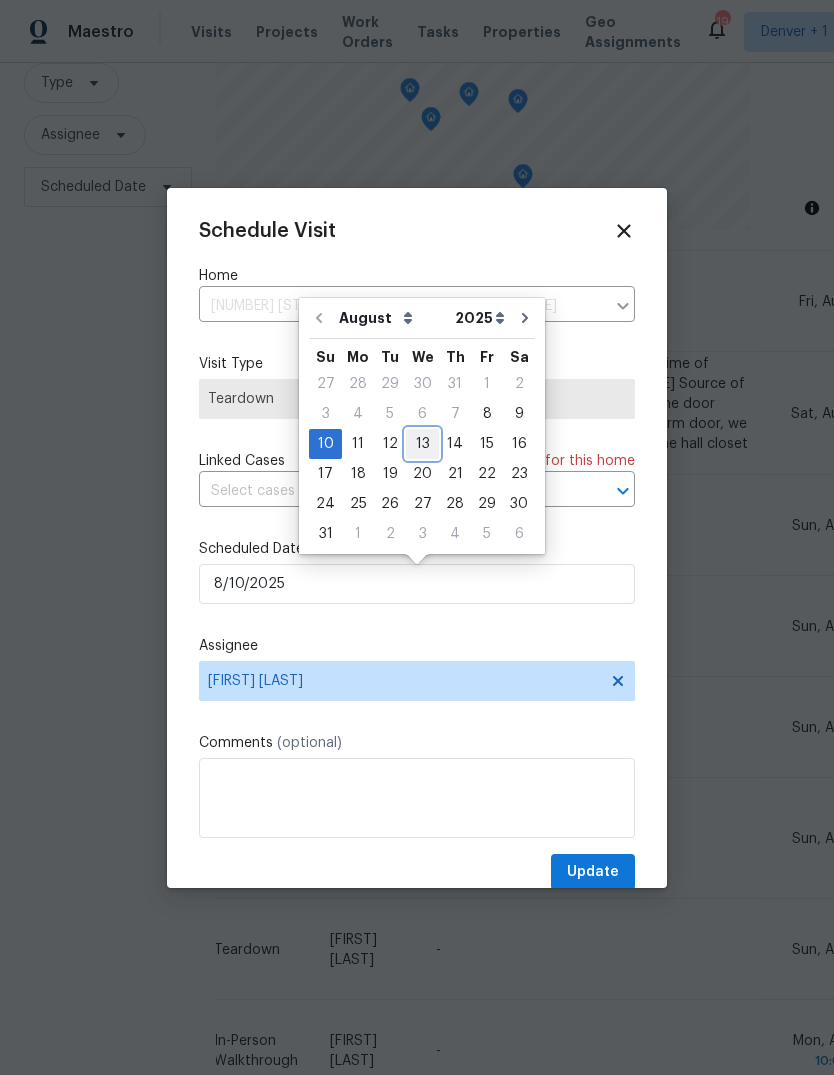 click on "13" at bounding box center (422, 444) 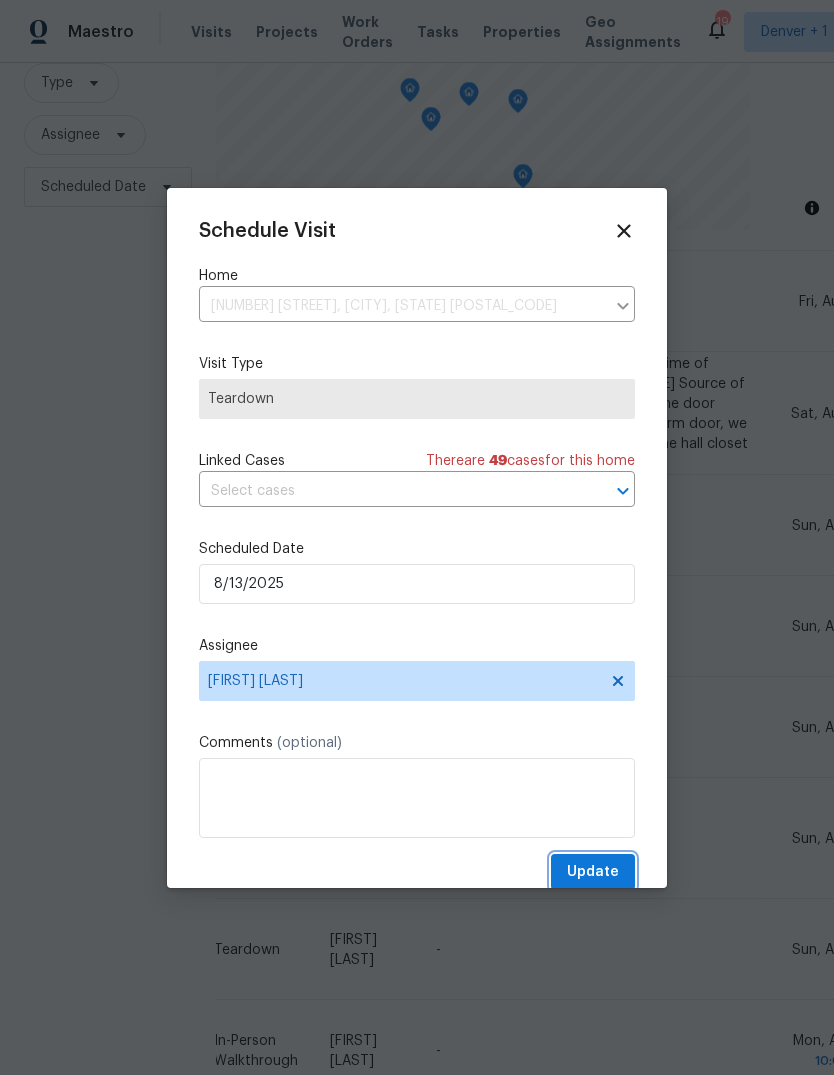click on "Update" at bounding box center [593, 872] 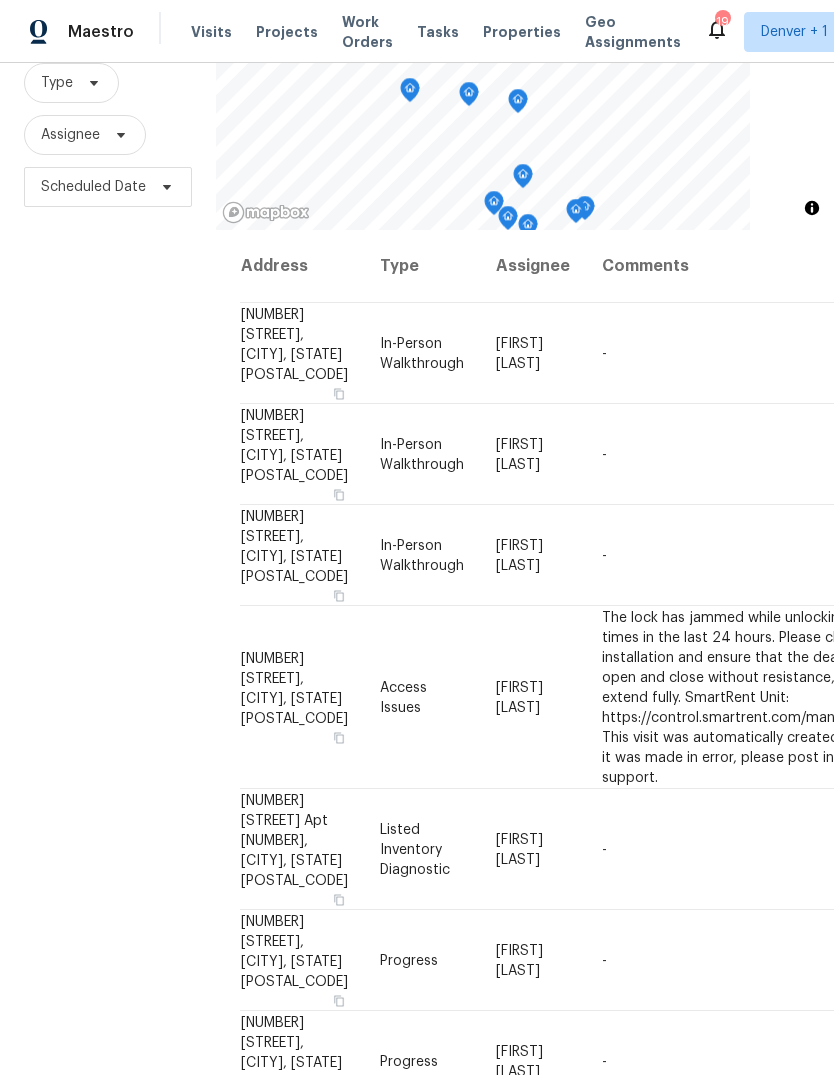 scroll, scrollTop: 0, scrollLeft: 0, axis: both 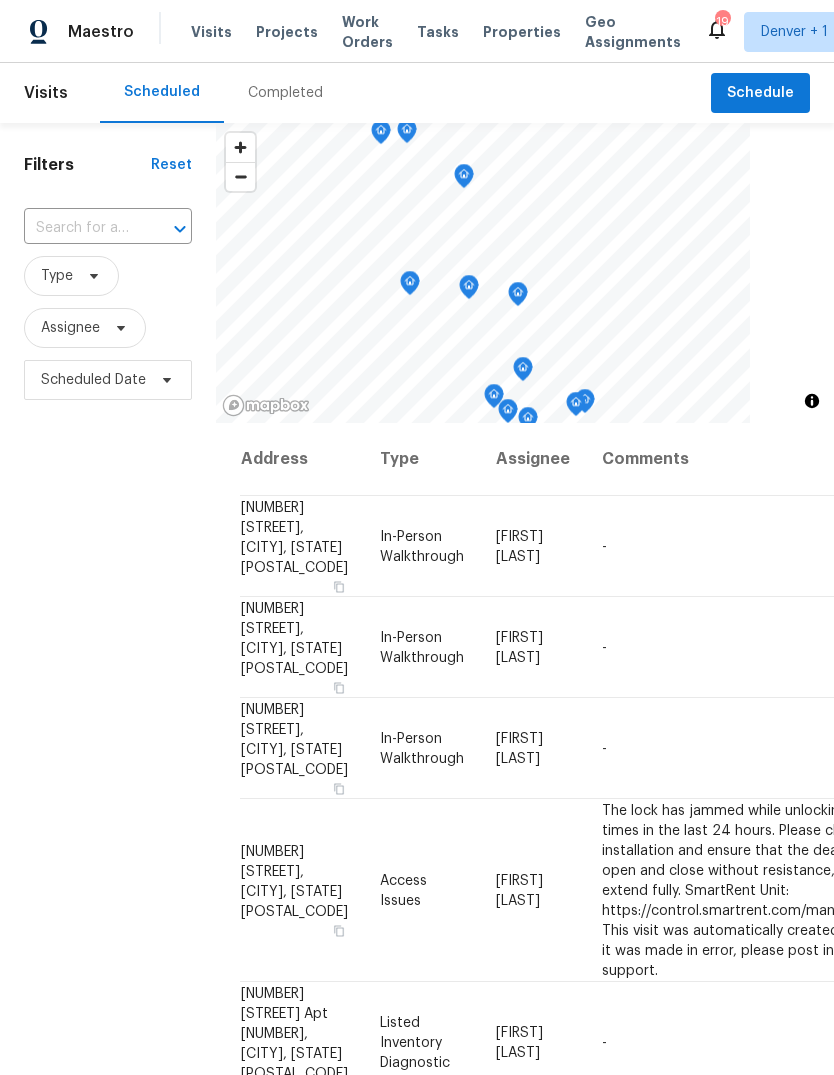 click on "Projects" at bounding box center (287, 32) 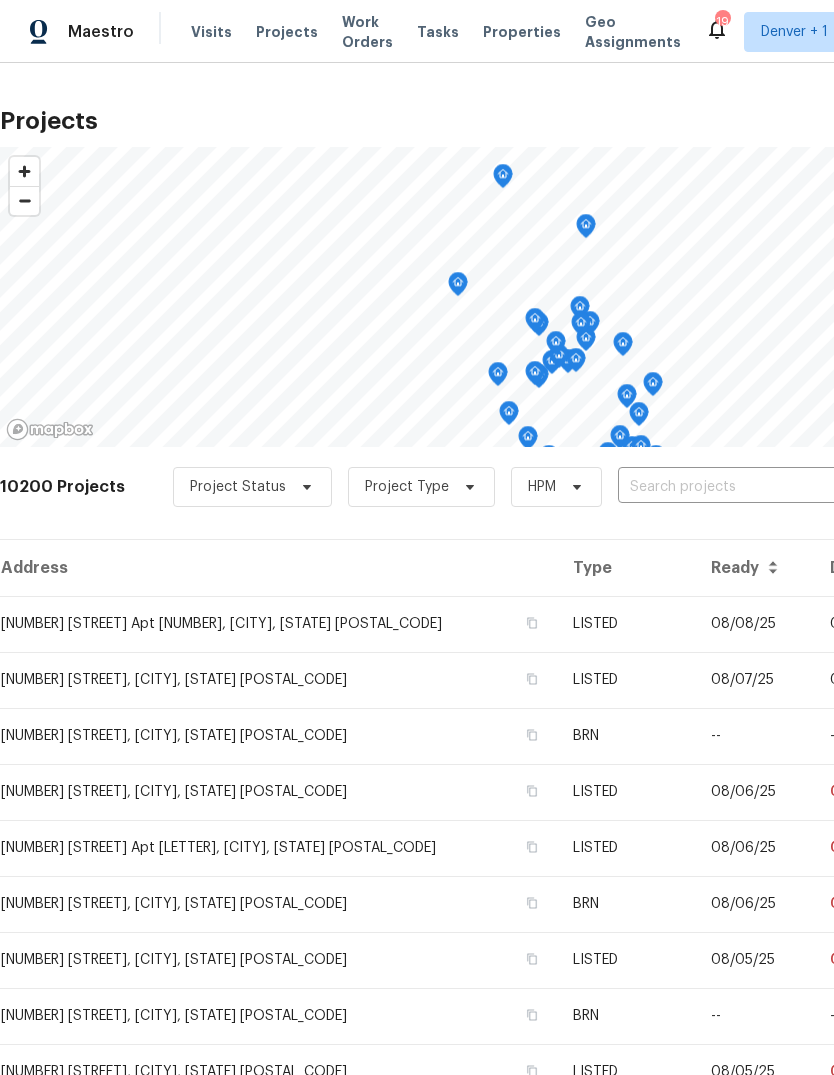 click on "Properties" at bounding box center [522, 32] 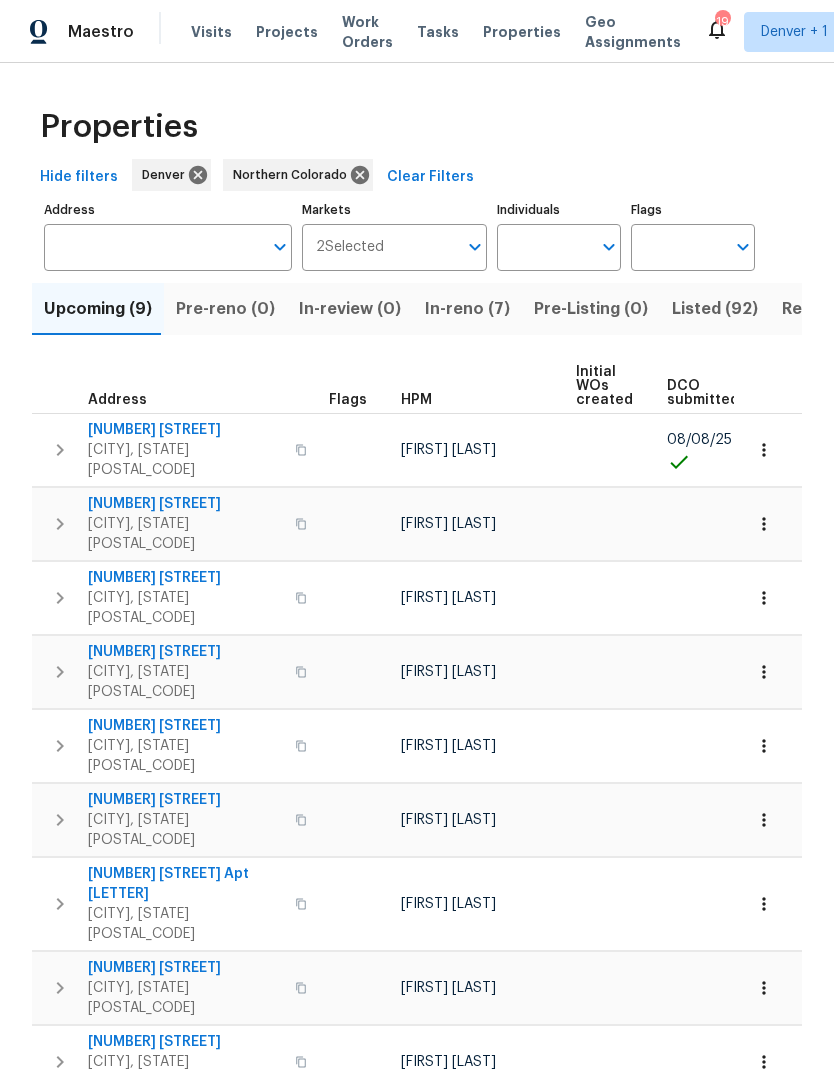 click on "Work Orders" at bounding box center [367, 32] 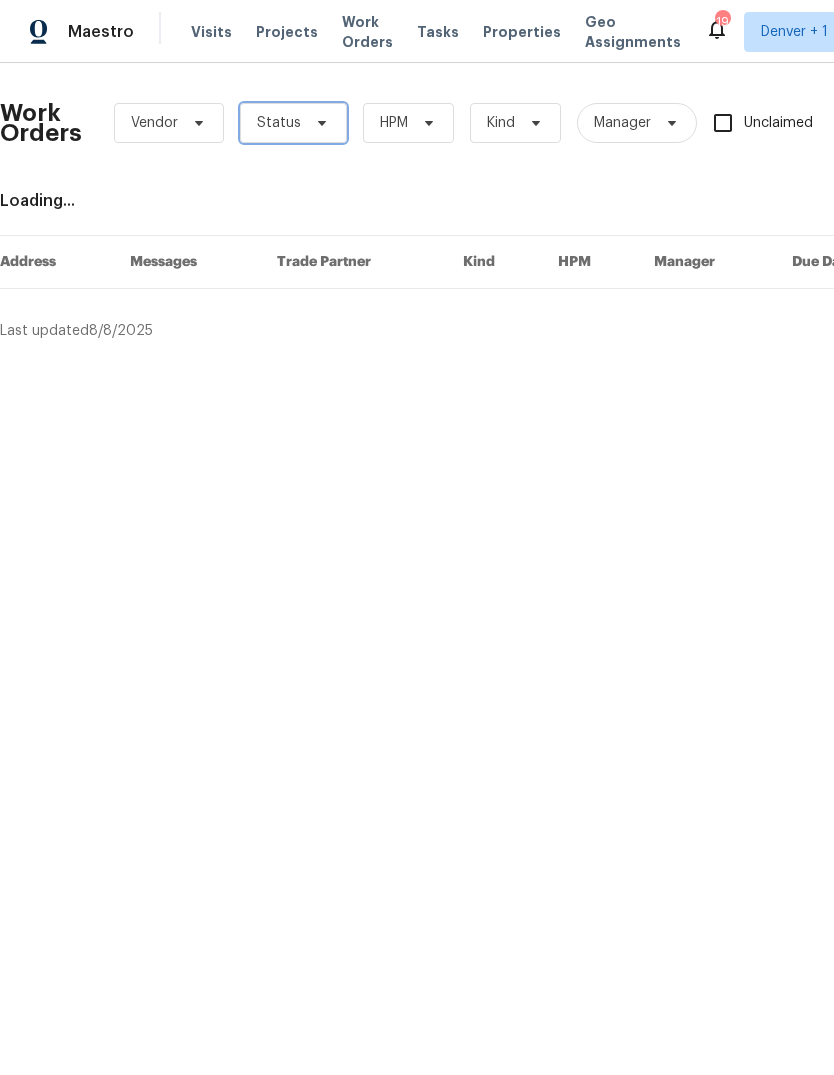 click on "Status" at bounding box center [293, 123] 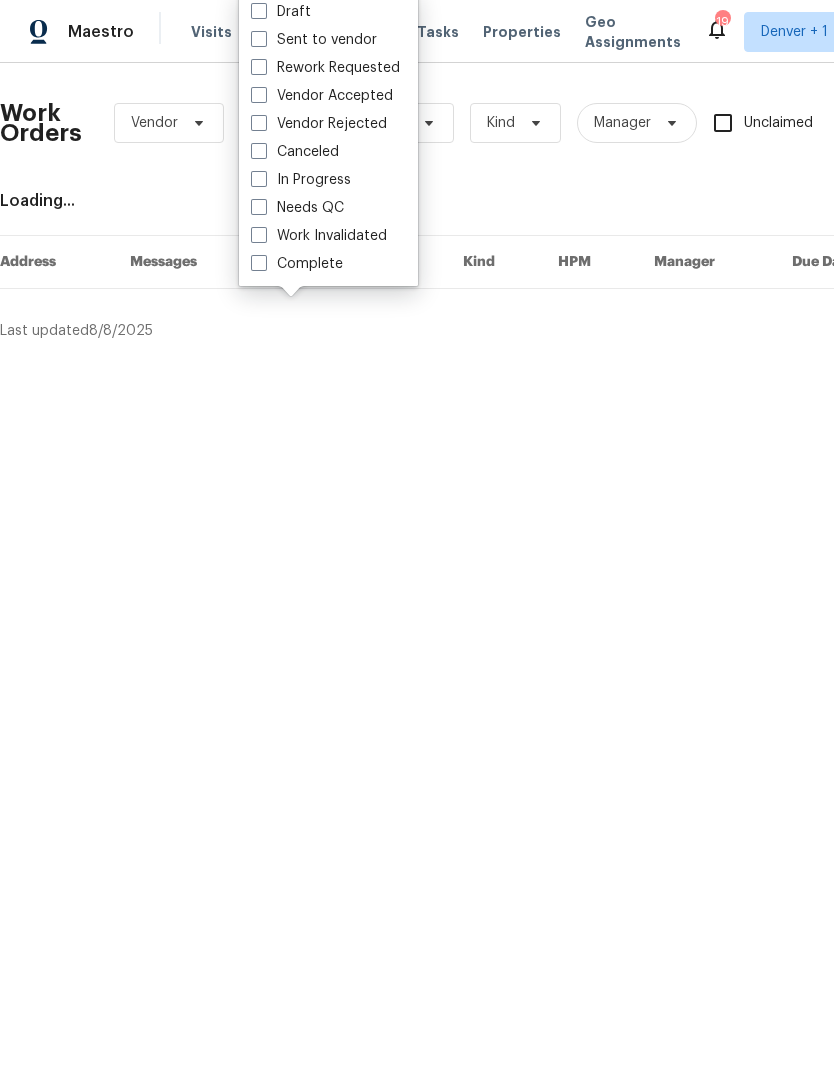 click on "Needs QC" at bounding box center (297, 208) 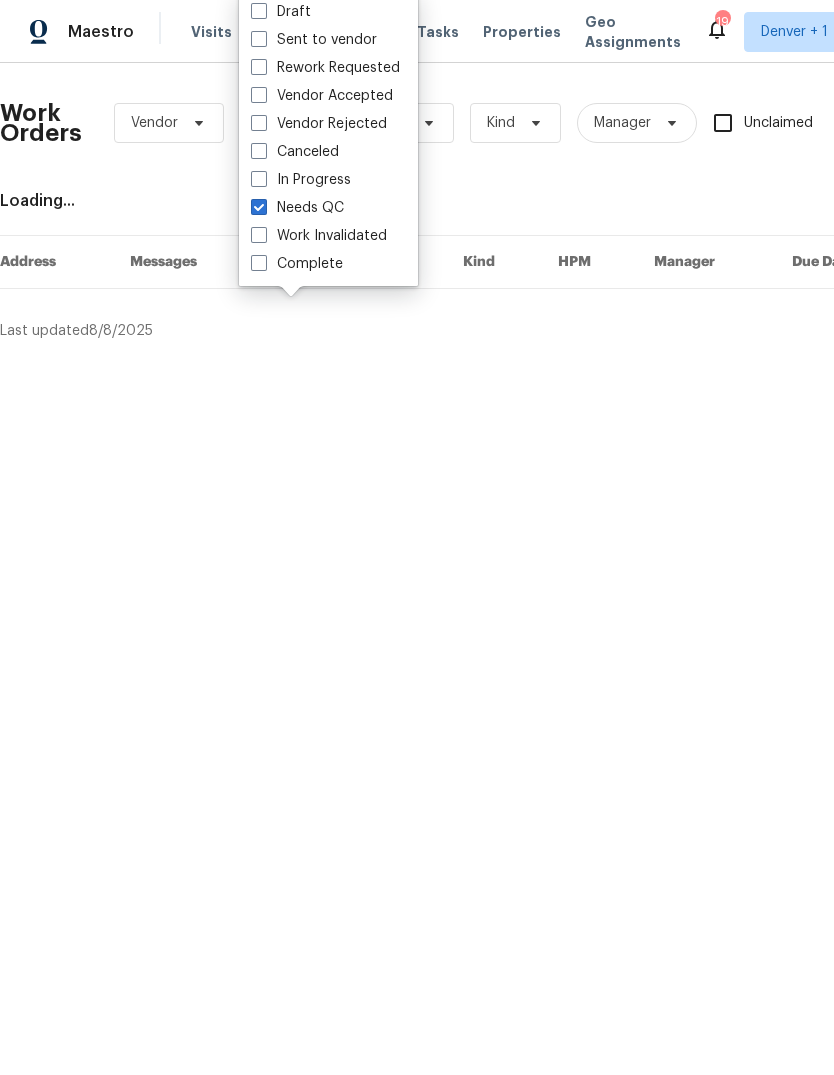checkbox on "true" 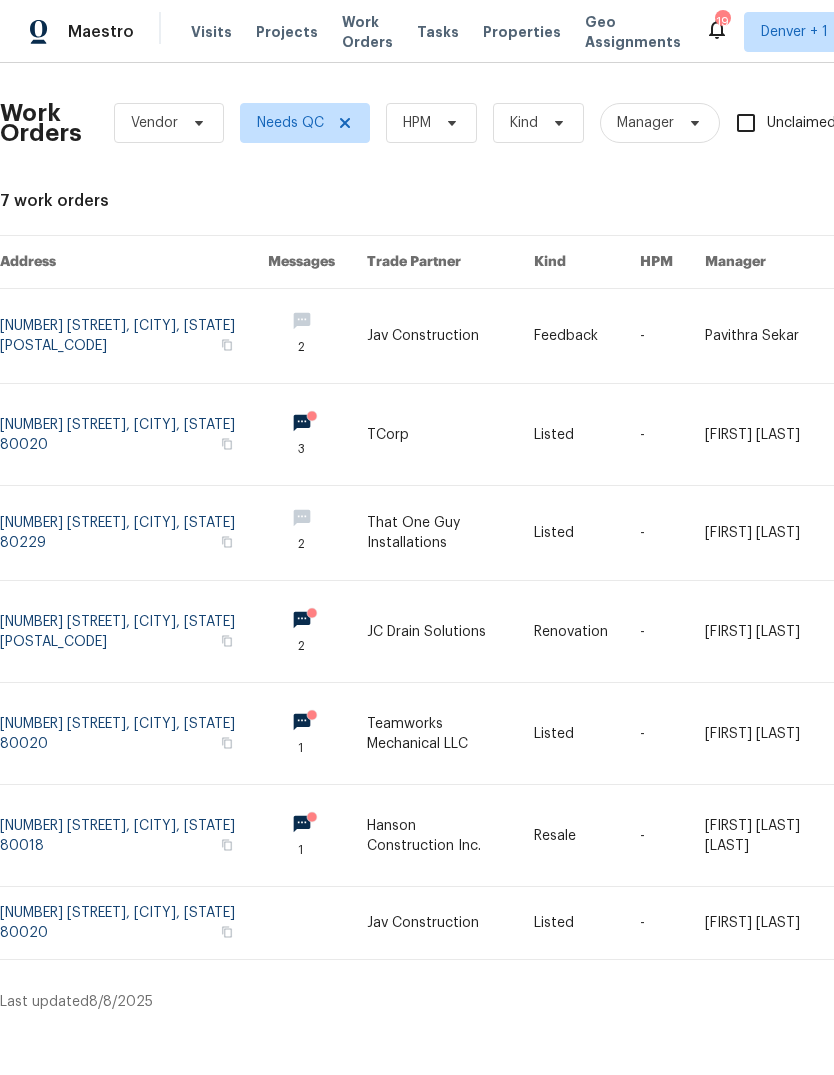 click at bounding box center [450, 923] 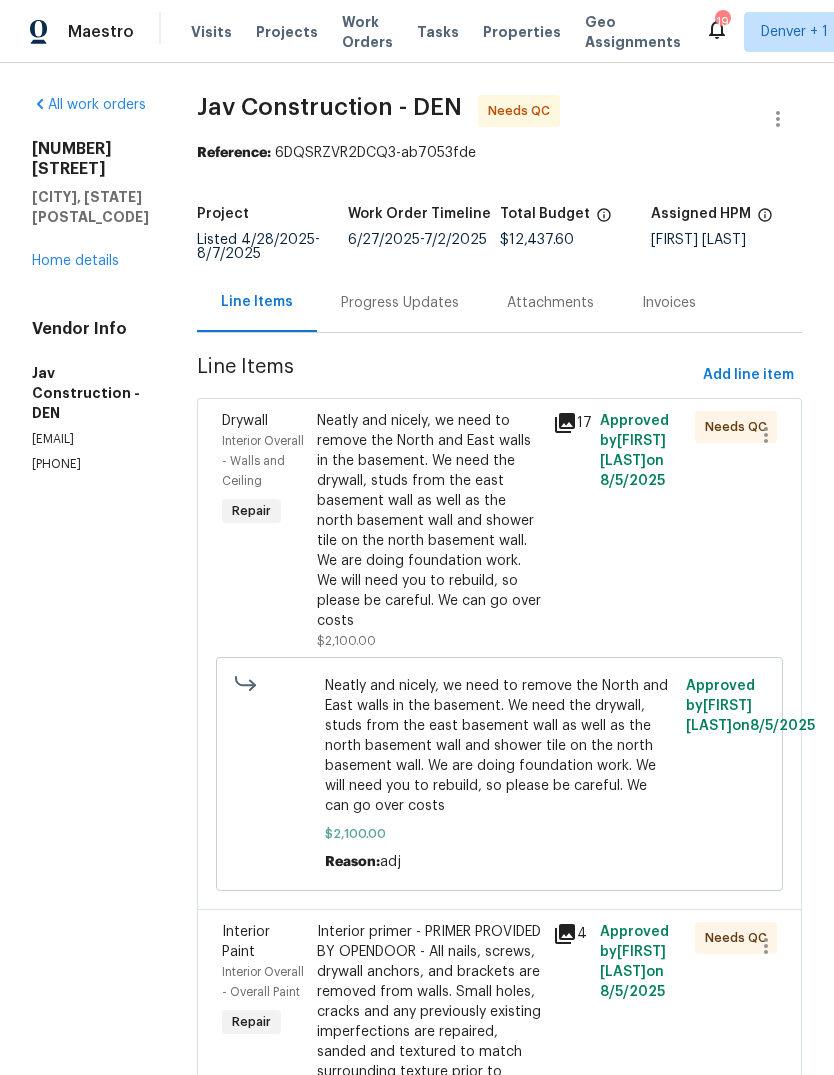 click on "Neatly and nicely, we need to remove the North and East walls in the basement. We need the drywall, studs from the east basement wall as well as the north basement wall and shower tile on the north basement wall. We are doing foundation work. We will need you to rebuild, so please be careful. We can go over costs" at bounding box center [429, 521] 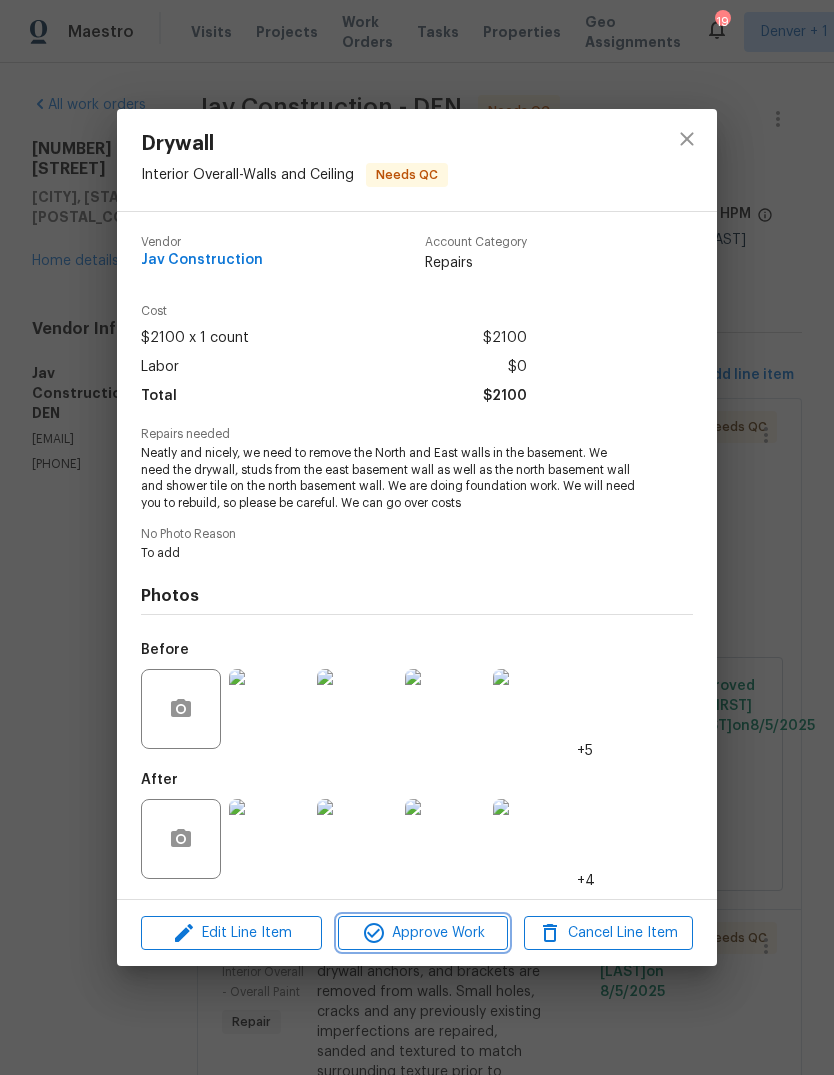 click on "Approve Work" at bounding box center [422, 933] 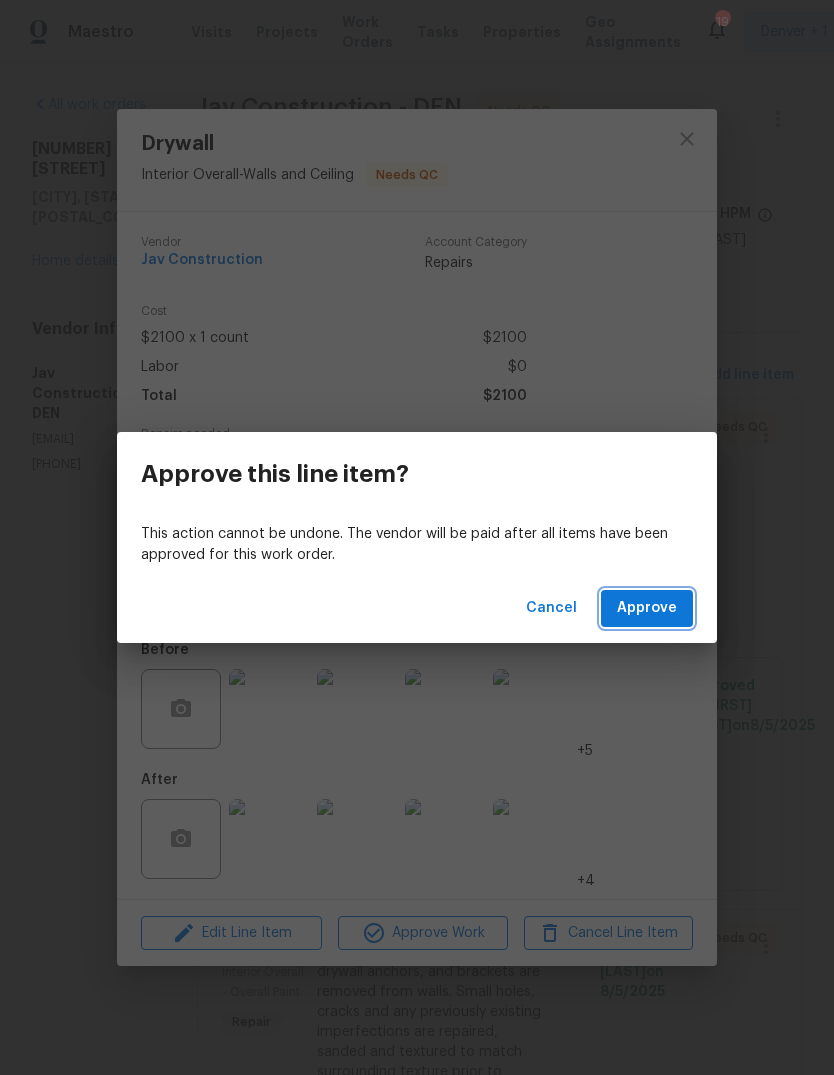 click on "Approve" at bounding box center [647, 608] 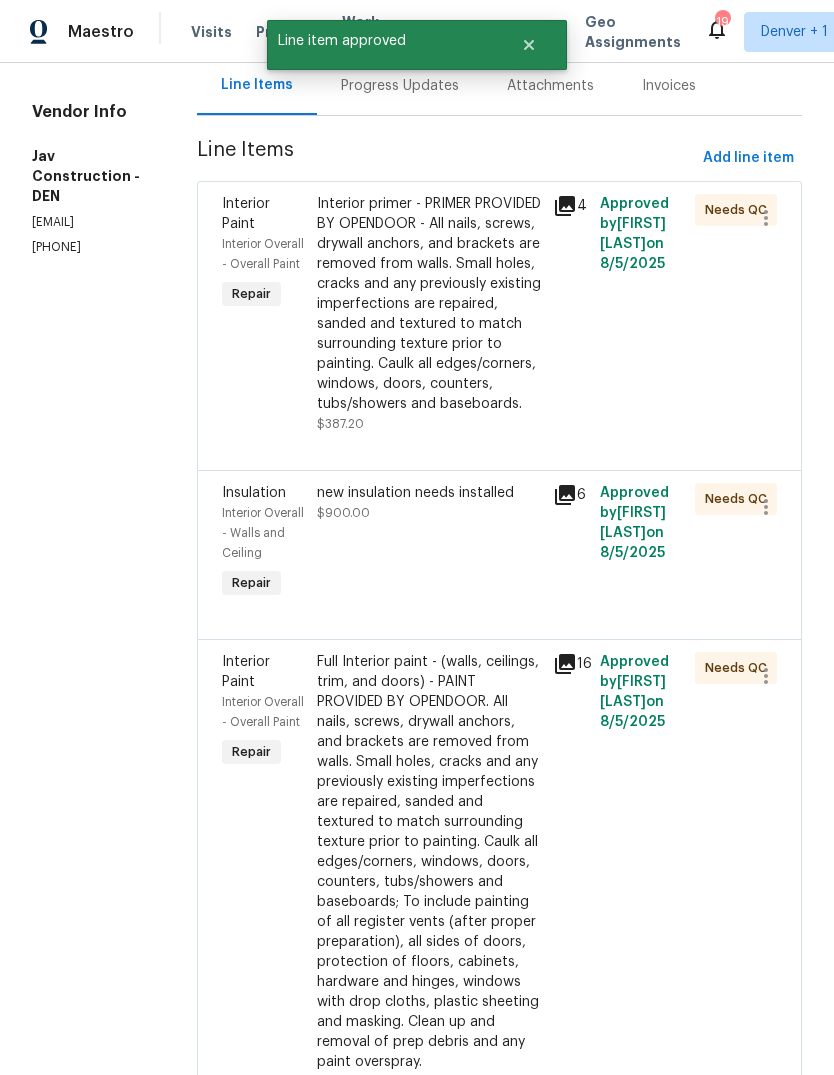 scroll, scrollTop: 222, scrollLeft: 0, axis: vertical 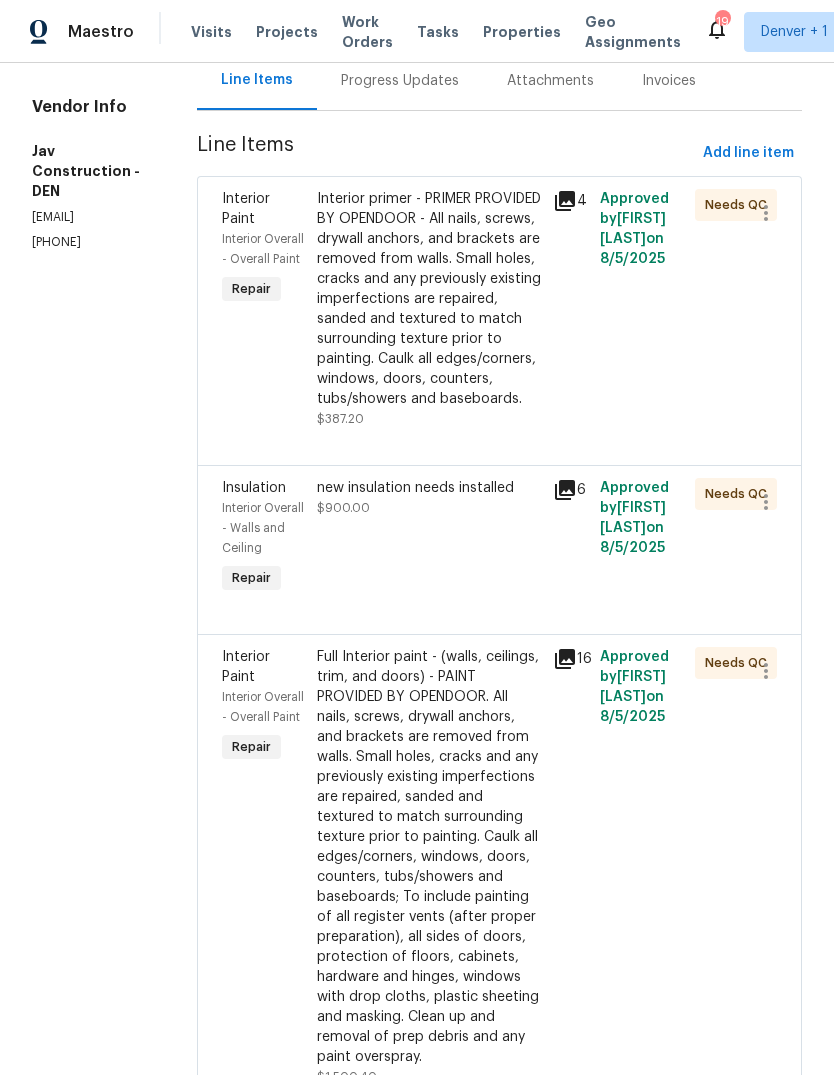 click on "new insulation needs installed $900.00" at bounding box center (429, 538) 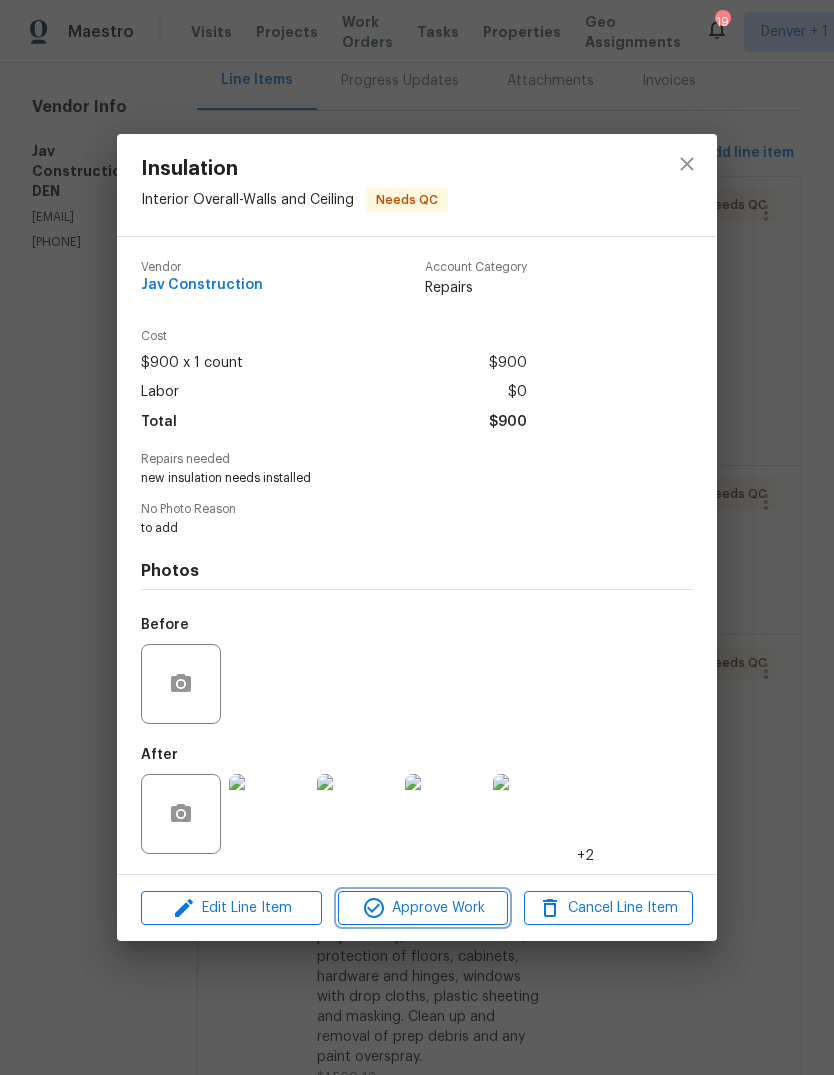 click on "Approve Work" at bounding box center (422, 908) 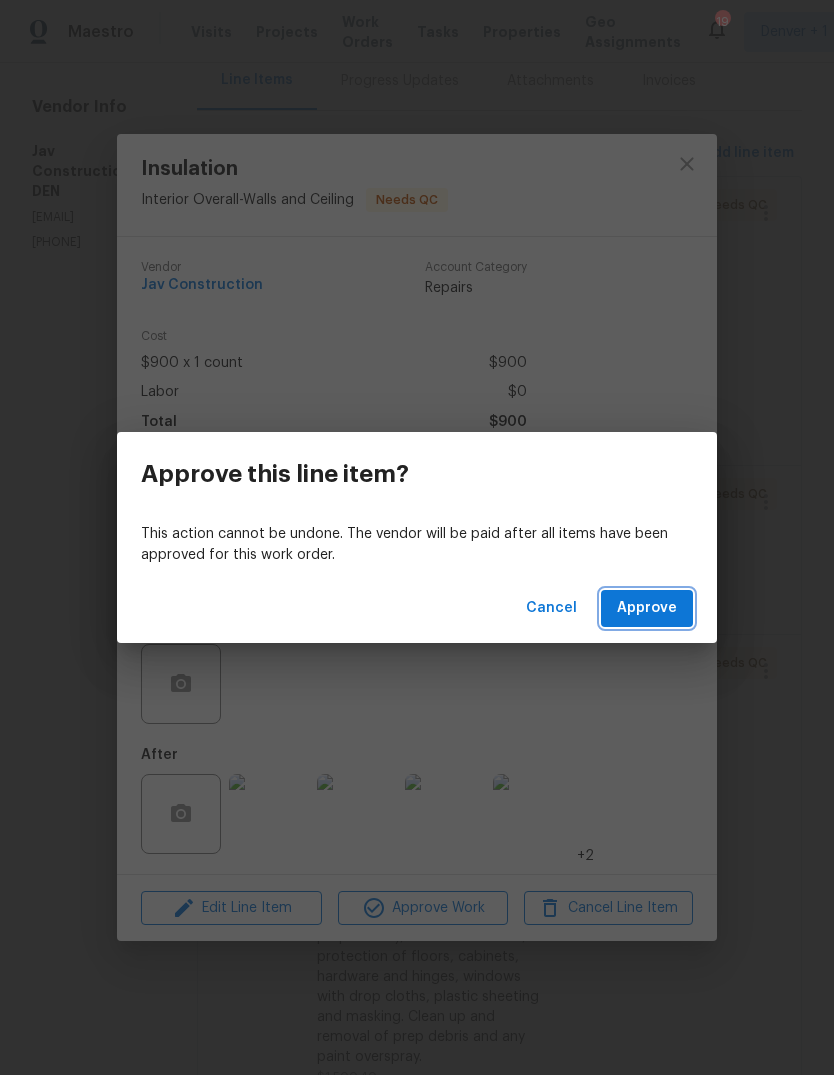 click on "Approve" at bounding box center (647, 608) 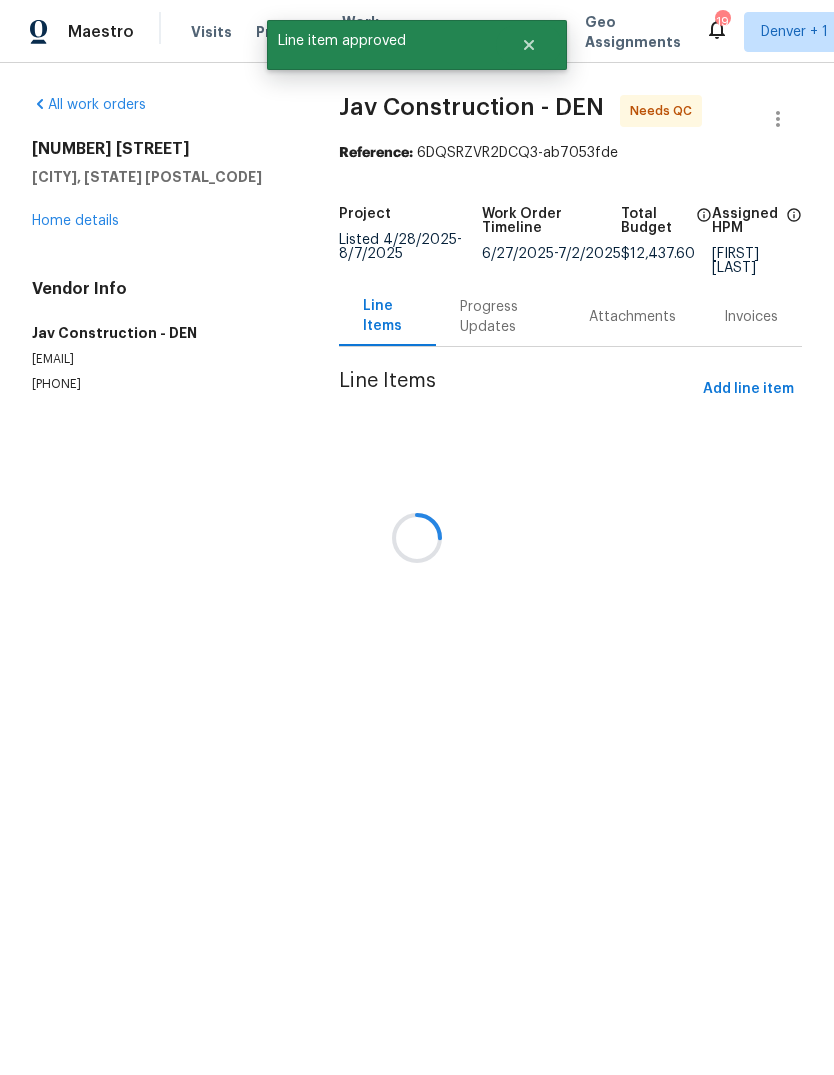 scroll, scrollTop: 0, scrollLeft: 0, axis: both 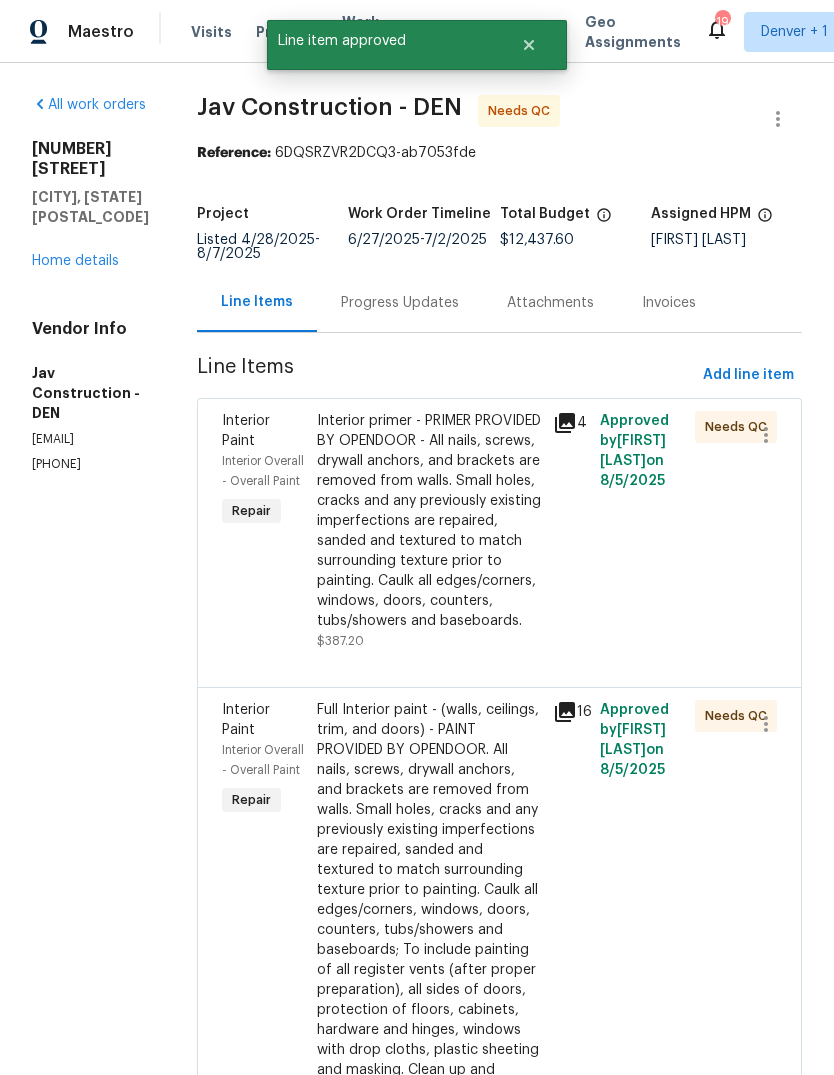click on "Interior primer - PRIMER PROVIDED BY OPENDOOR - All nails, screws, drywall anchors, and brackets are removed from walls. Small holes, cracks and any previously existing imperfections are repaired, sanded and textured to match surrounding texture prior to painting. Caulk all edges/corners, windows, doors, counters, tubs/showers and baseboards." at bounding box center [429, 521] 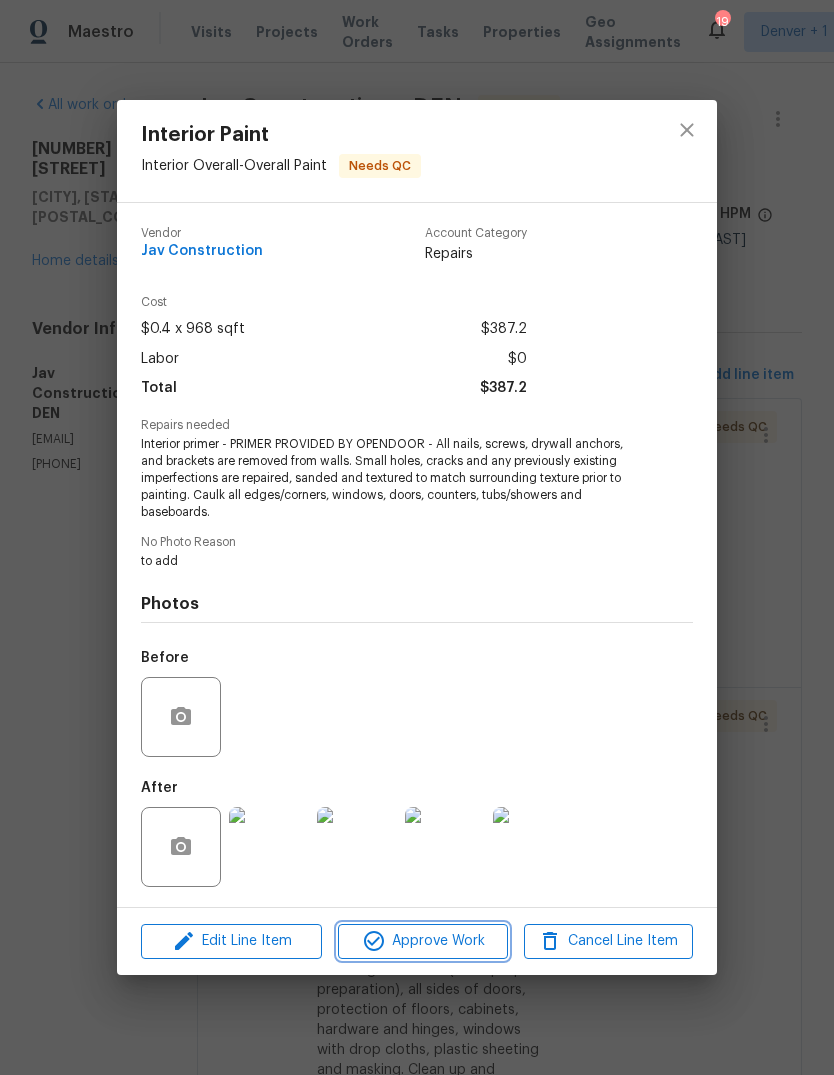 click on "Approve Work" at bounding box center [422, 941] 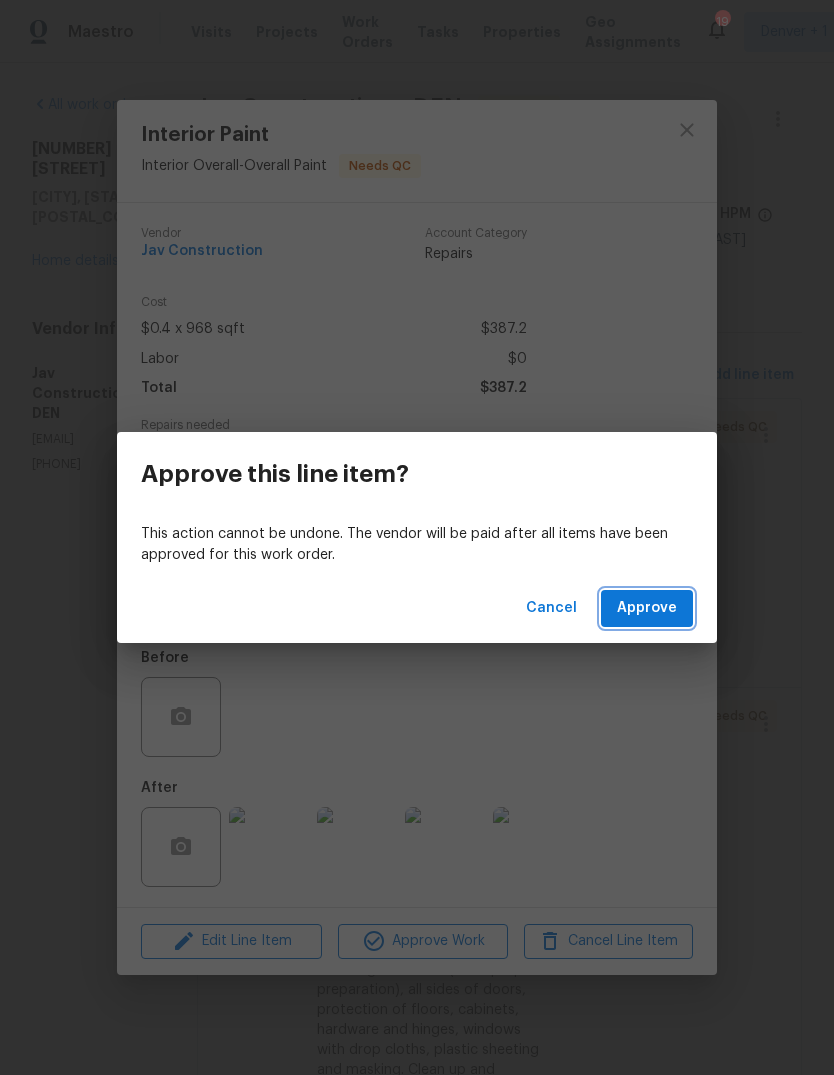 click on "Approve" at bounding box center [647, 608] 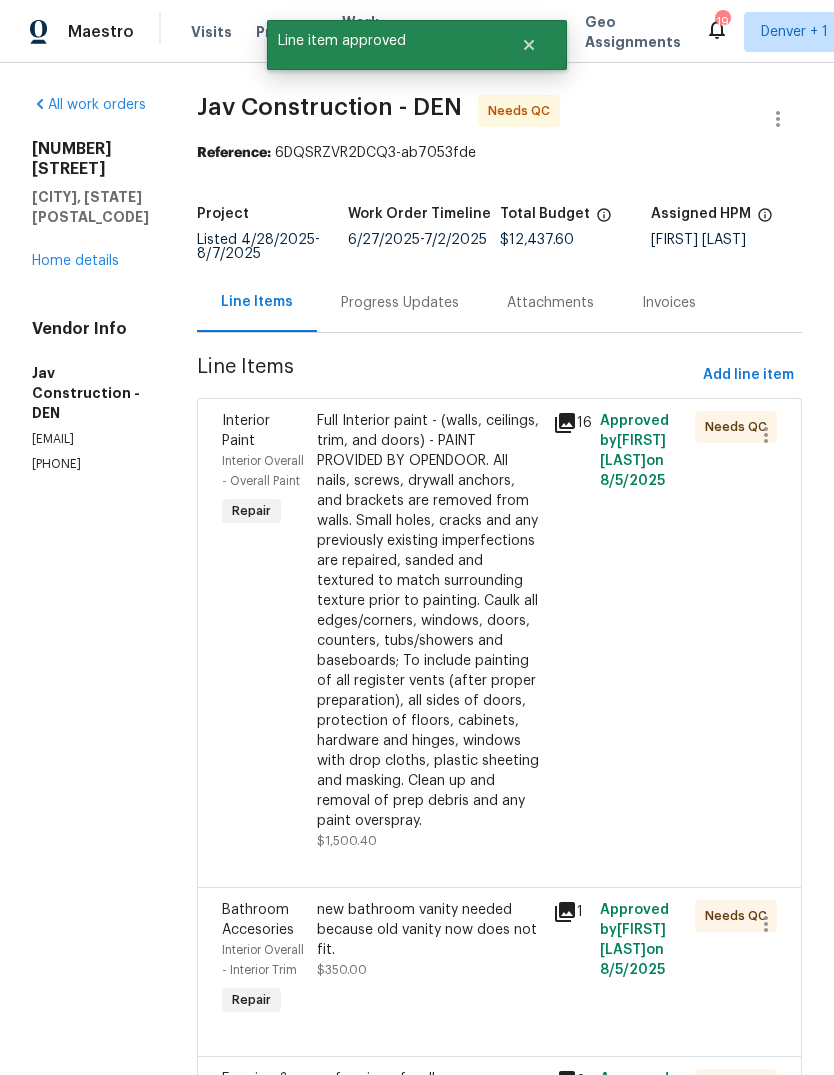 click on "Full Interior paint - (walls, ceilings, trim, and doors) - PAINT PROVIDED BY OPENDOOR. All nails, screws, drywall anchors, and brackets are removed from walls. Small holes, cracks and any previously existing imperfections are repaired, sanded and textured to match surrounding texture prior to painting. Caulk all edges/corners, windows, doors, counters, tubs/showers and baseboards; To include painting of all register vents (after proper preparation), all sides of doors, protection of floors, cabinets, hardware and hinges, windows with drop cloths, plastic sheeting and masking. Clean up and removal of prep debris and any paint overspray." at bounding box center (429, 621) 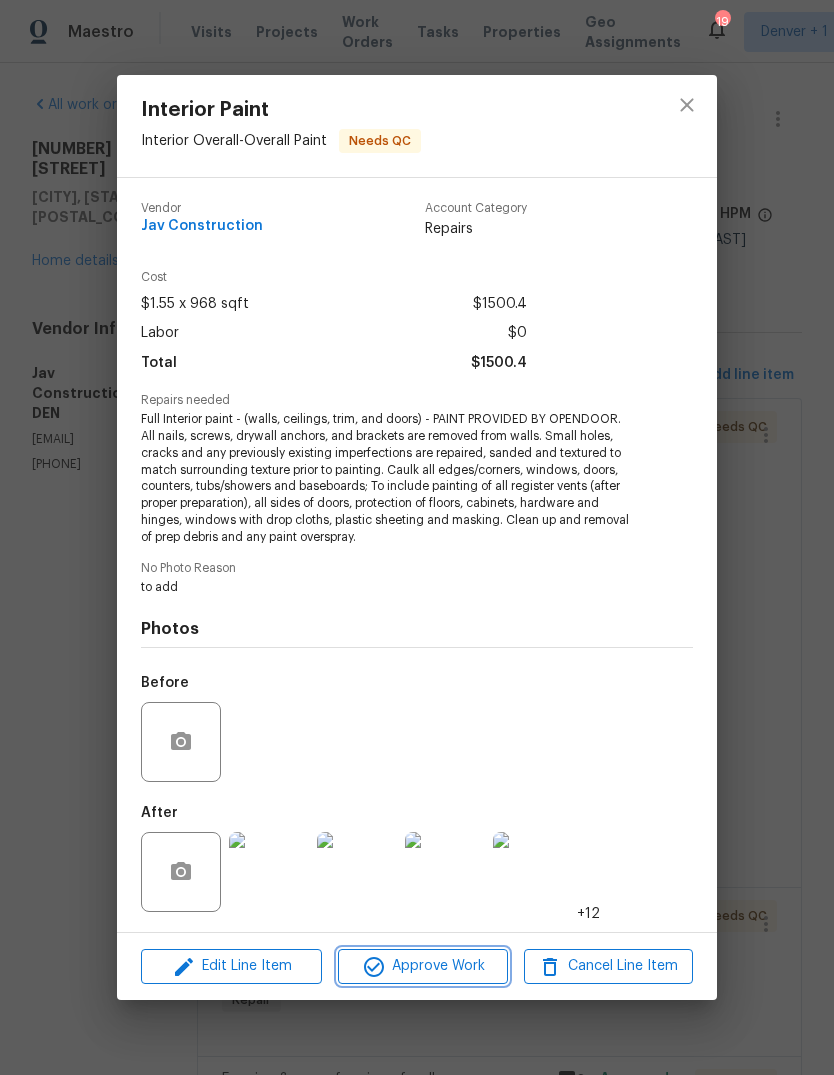click on "Approve Work" at bounding box center (422, 966) 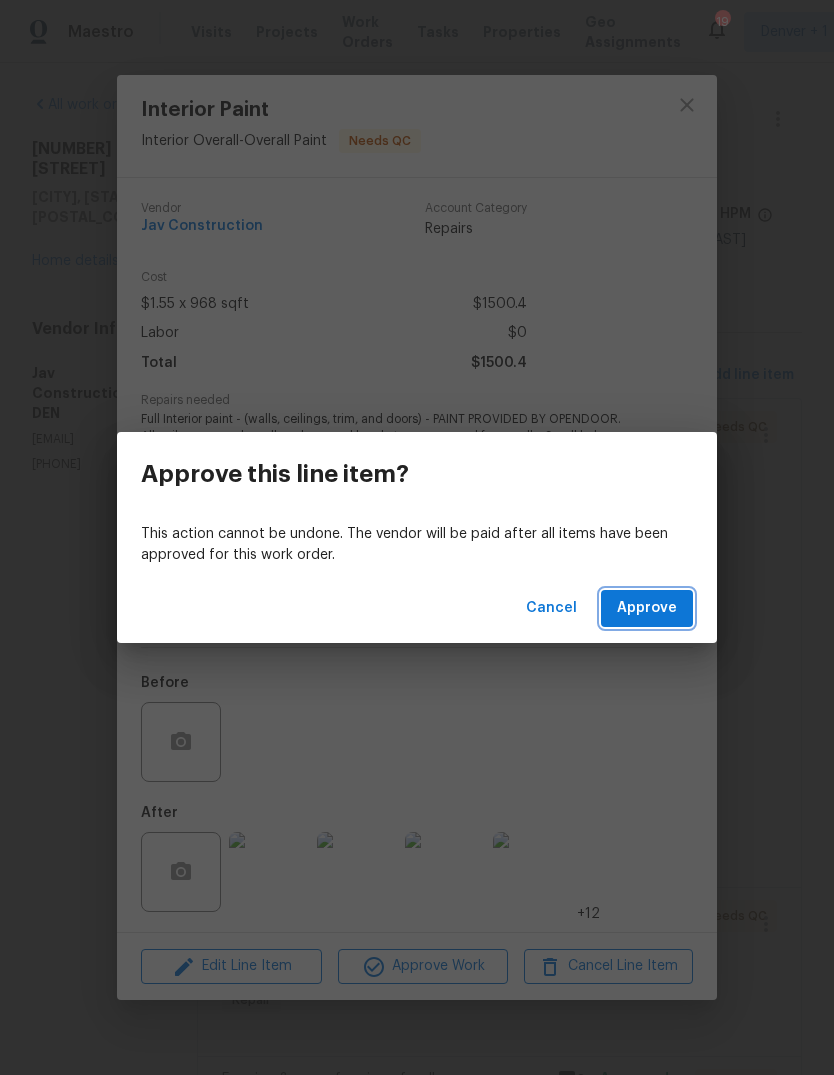 click on "Approve" at bounding box center [647, 608] 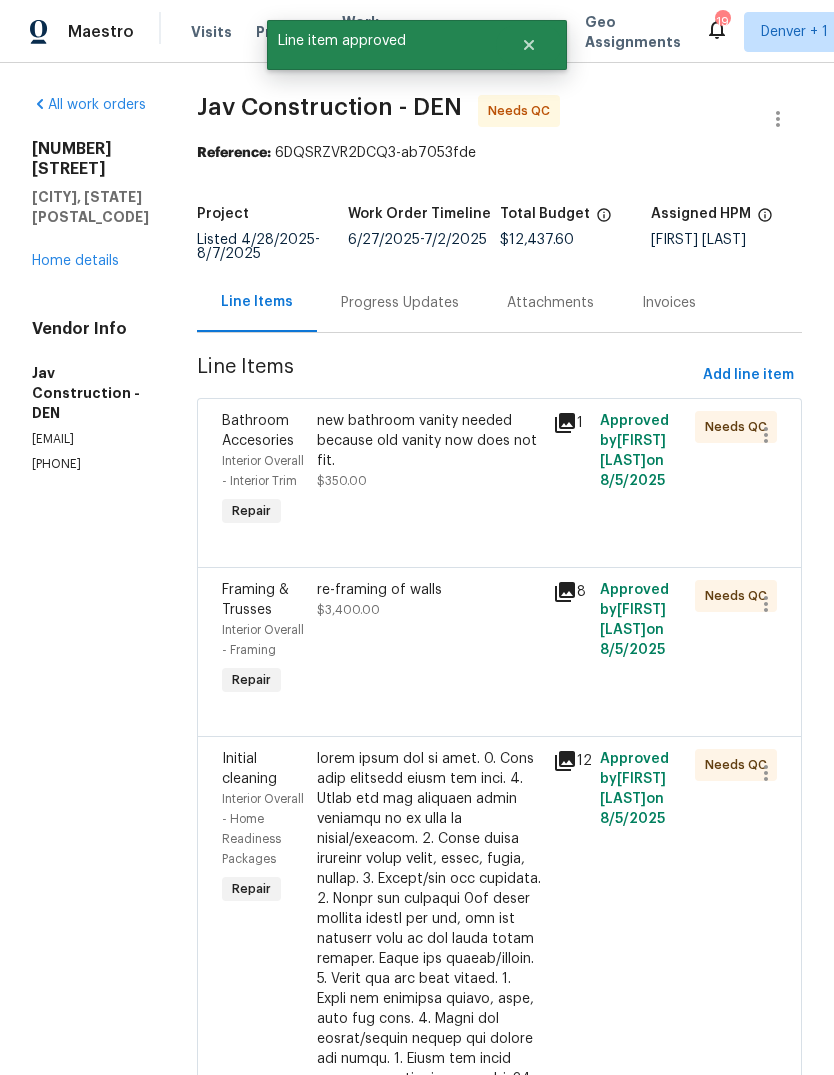 click on "new bathroom vanity needed because old vanity now does not fit." at bounding box center (429, 441) 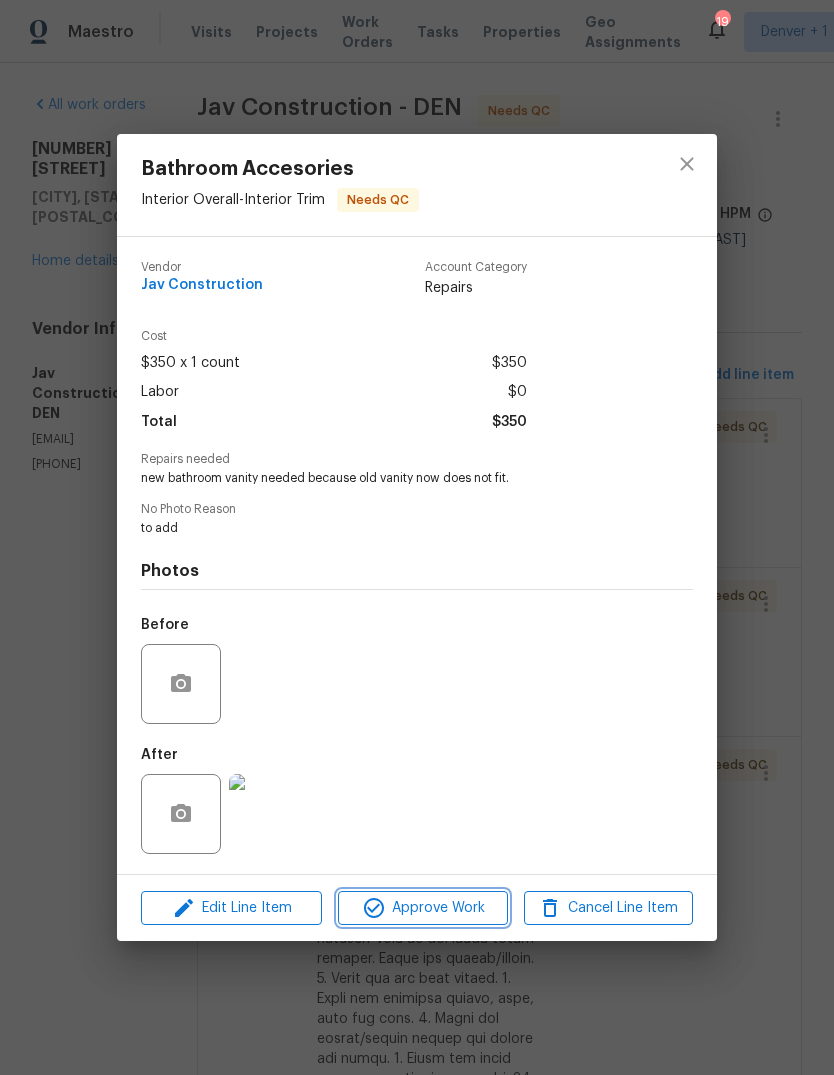 click on "Approve Work" at bounding box center (422, 908) 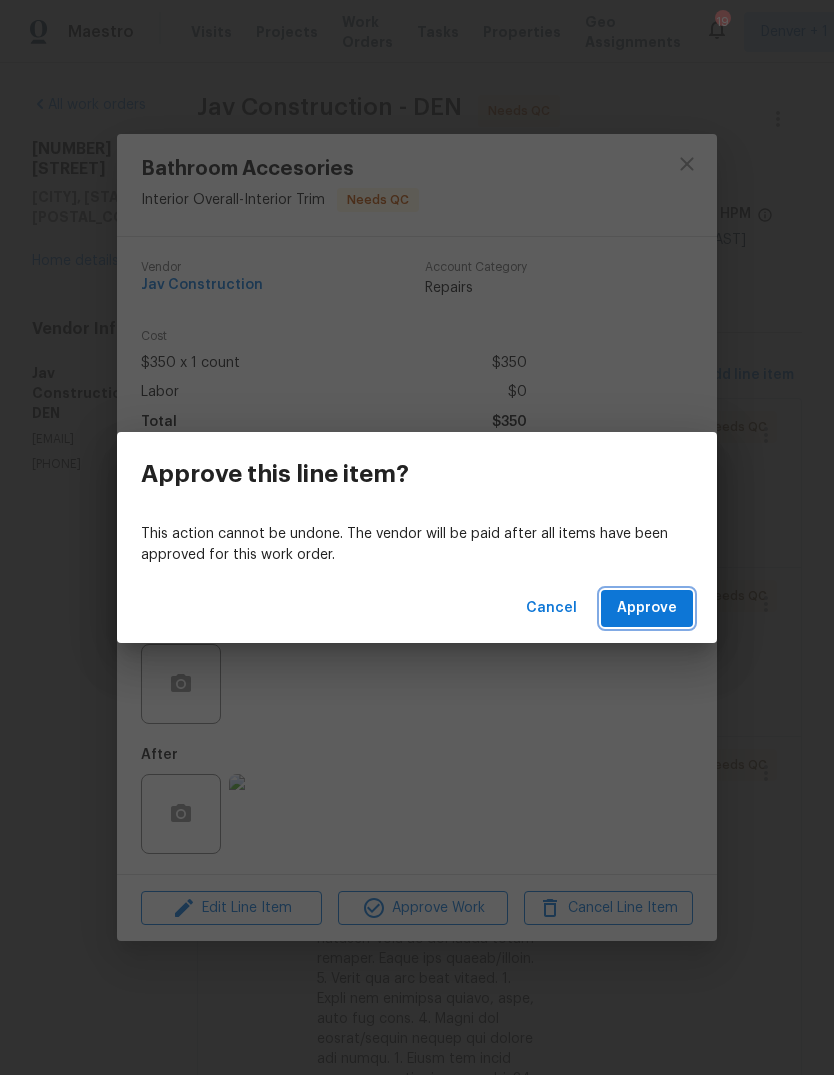 click on "Approve" at bounding box center (647, 608) 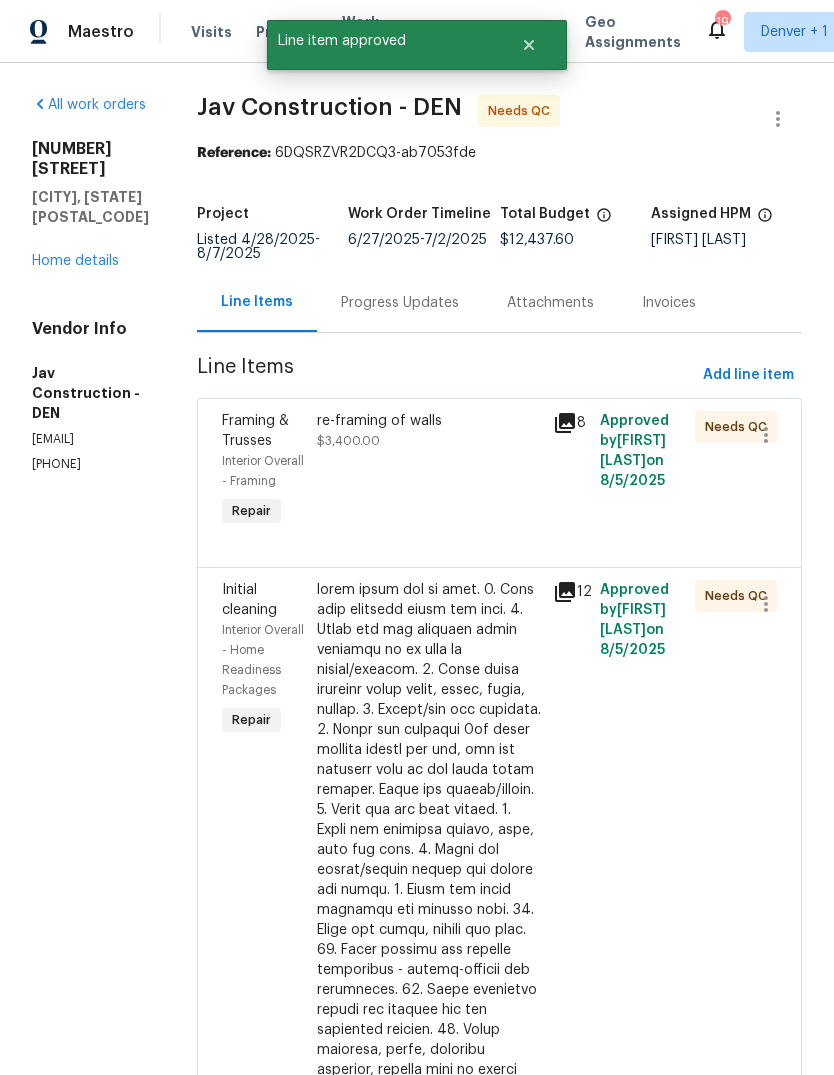 click on "re-framing of walls $3,400.00" at bounding box center (429, 471) 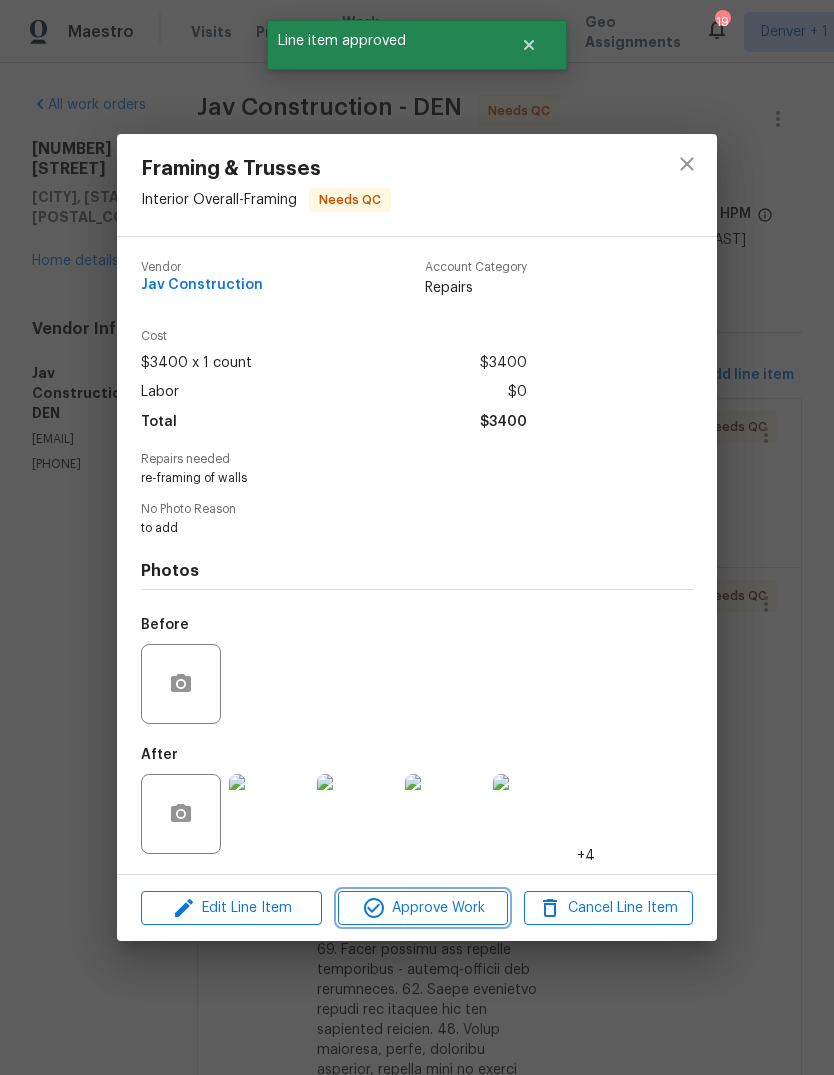 click on "Approve Work" at bounding box center [422, 908] 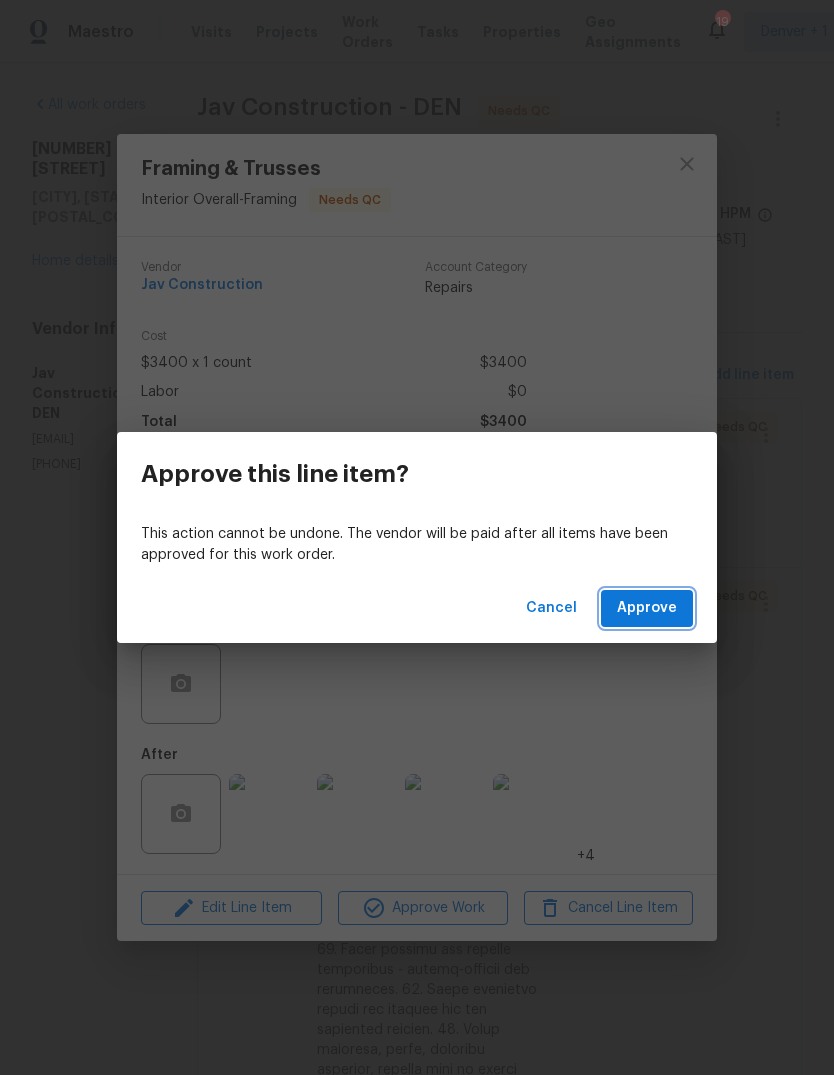 click on "Approve" at bounding box center (647, 608) 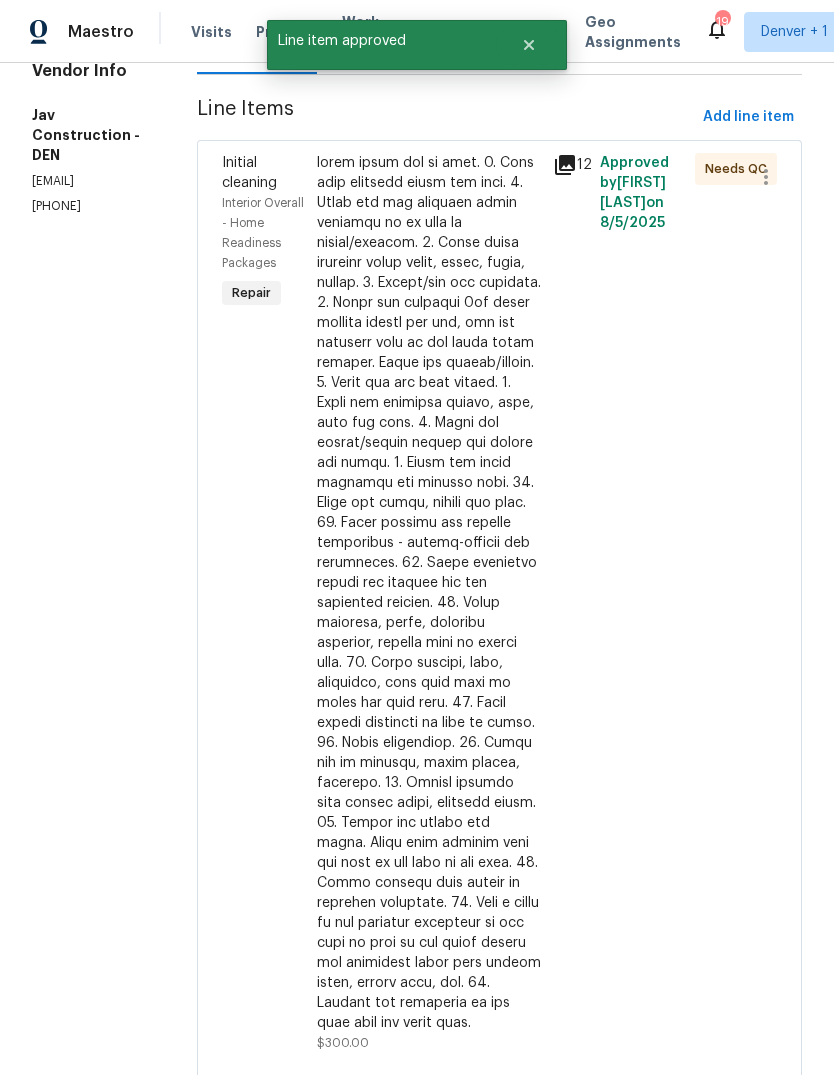 scroll, scrollTop: 255, scrollLeft: 0, axis: vertical 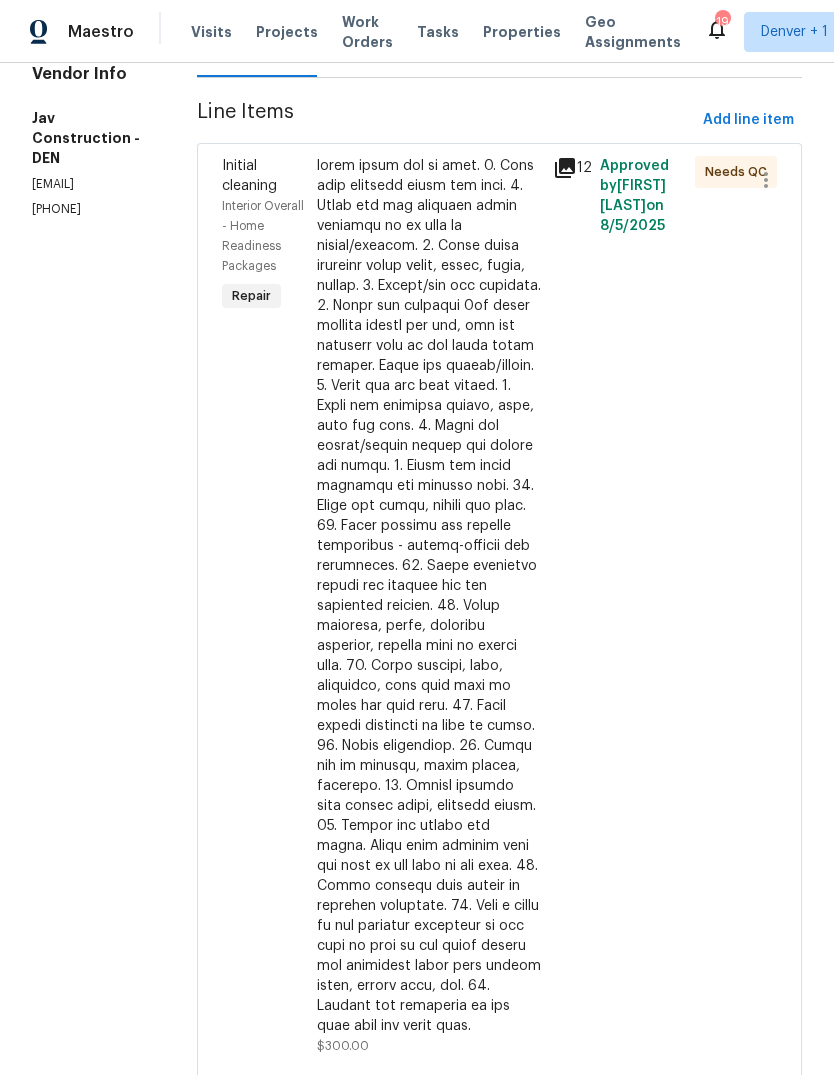click at bounding box center (429, 596) 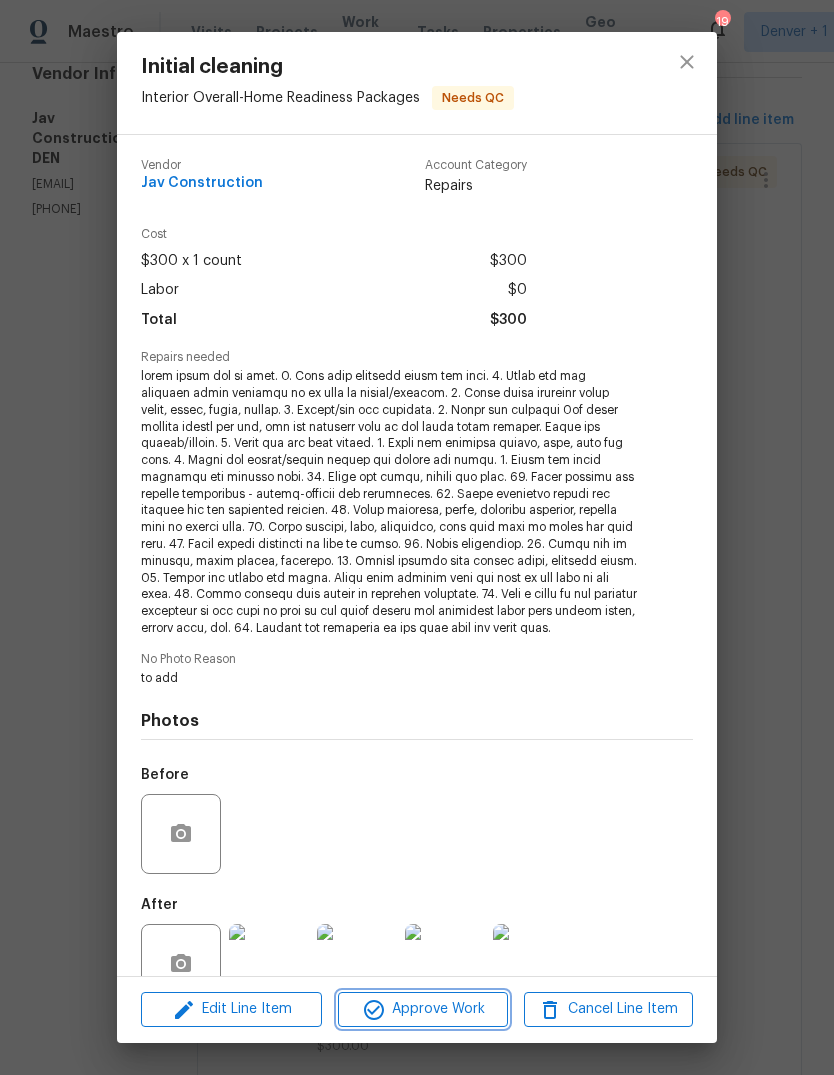 click on "Approve Work" at bounding box center [422, 1009] 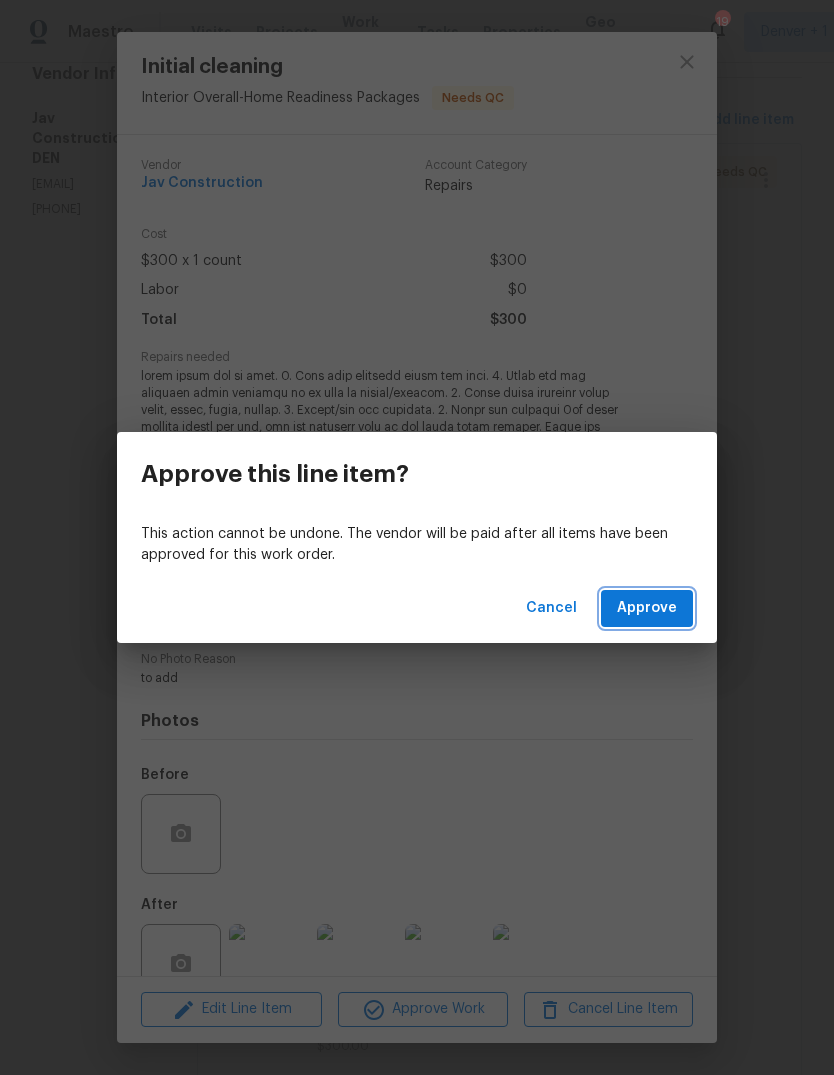 click on "Approve" at bounding box center [647, 608] 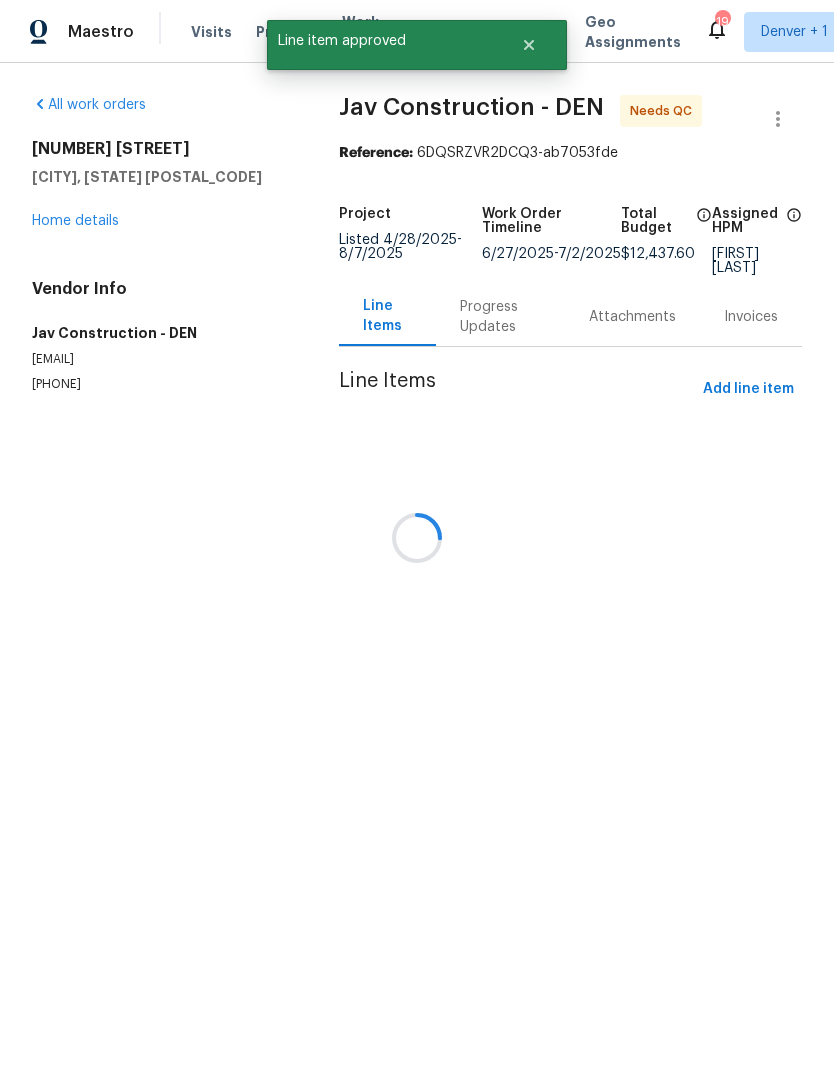 scroll, scrollTop: 0, scrollLeft: 0, axis: both 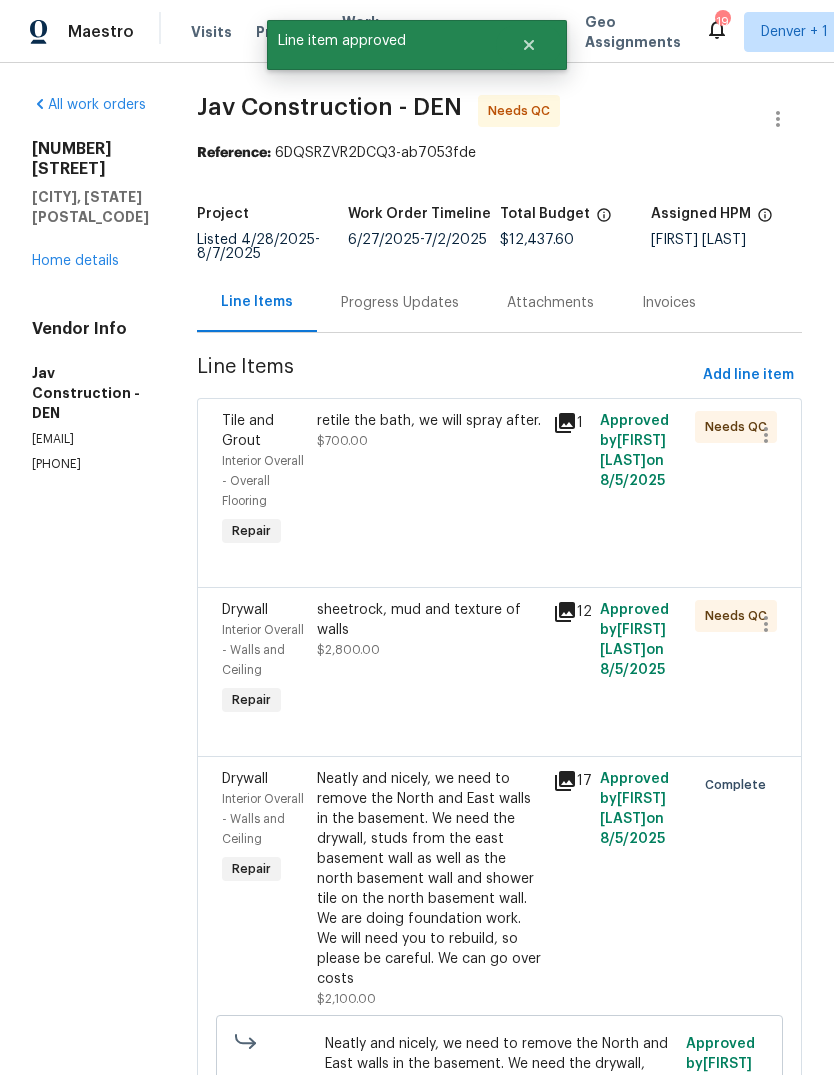 click on "retile the bath, we will spray after. $700.00" at bounding box center (429, 481) 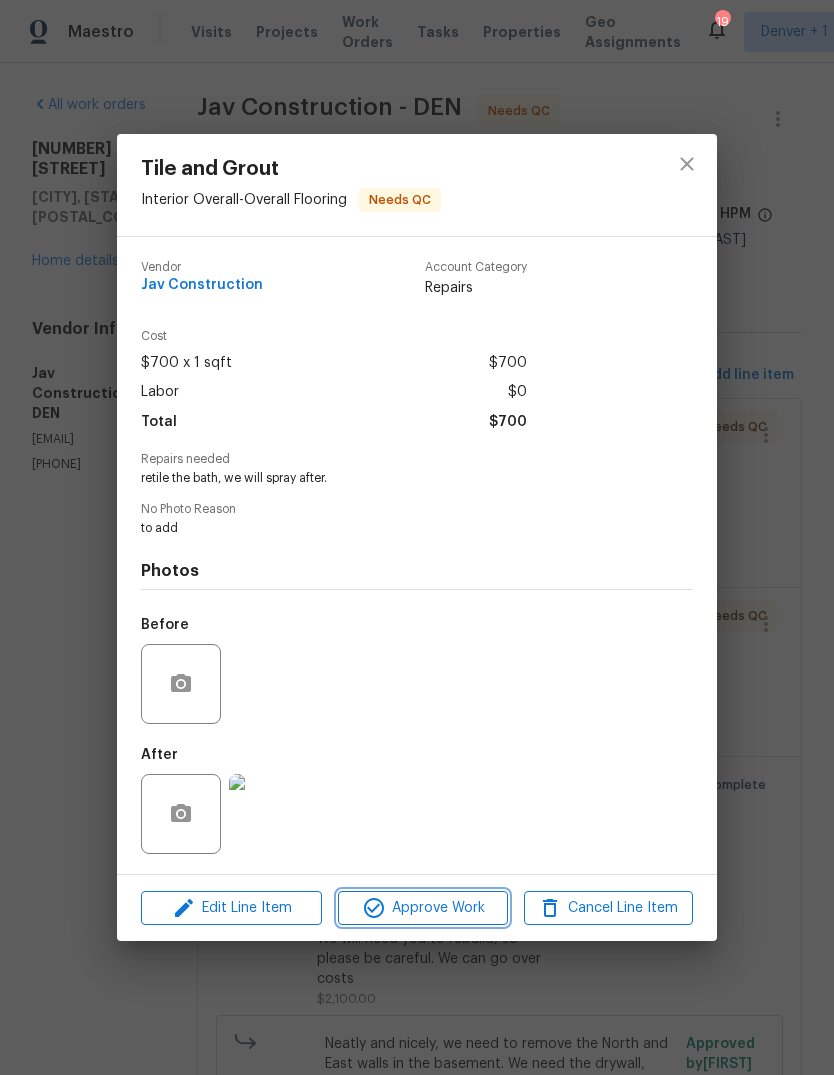 click on "Approve Work" at bounding box center [422, 908] 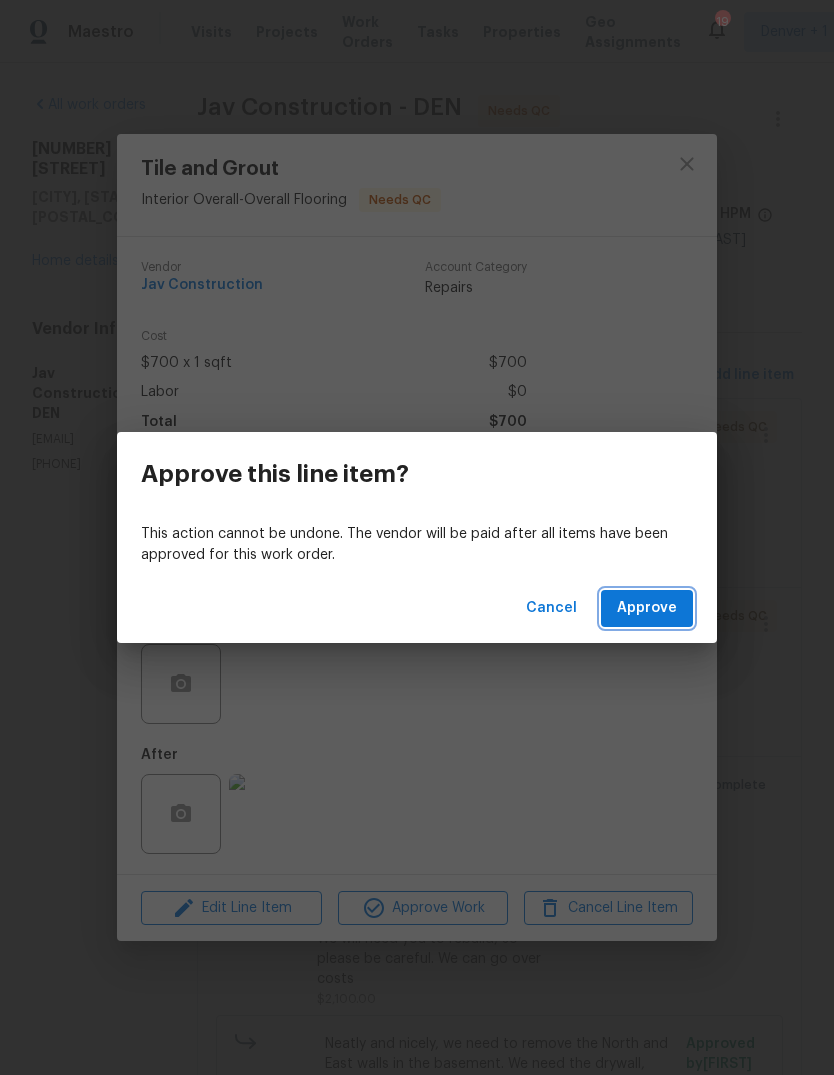click on "Approve" at bounding box center [647, 608] 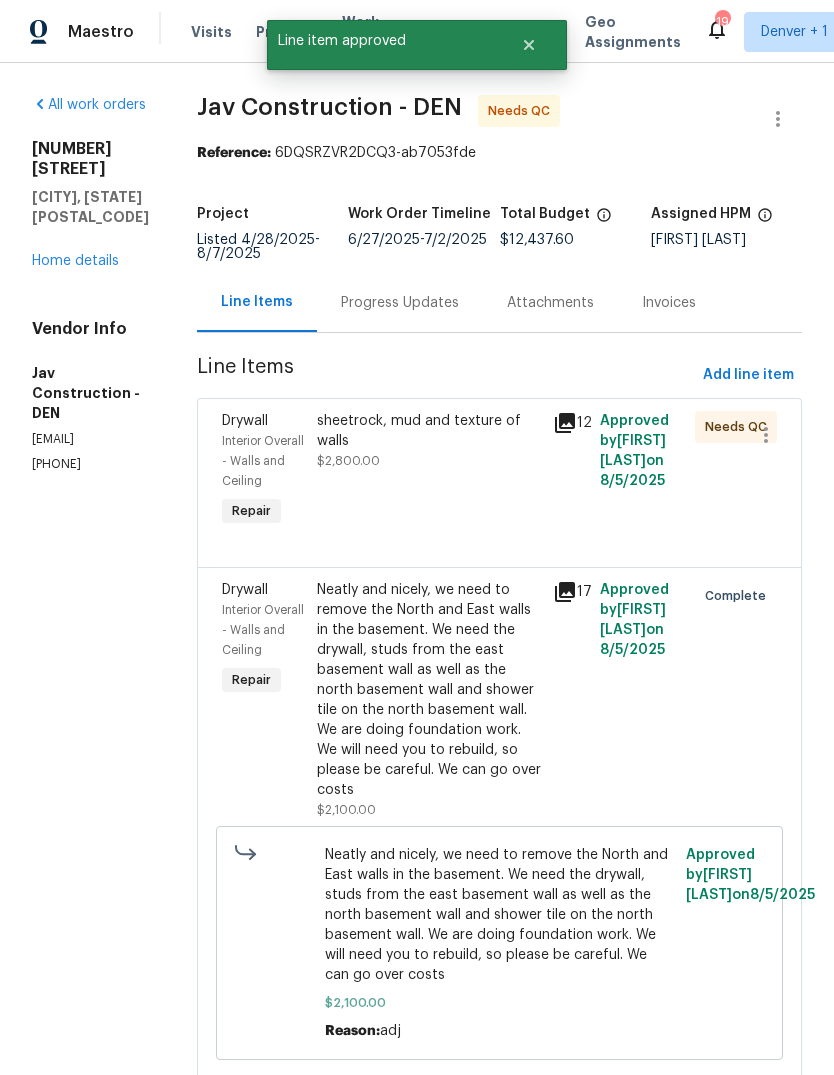 click on "sheetrock, mud and texture of walls $2,800.00" at bounding box center [429, 441] 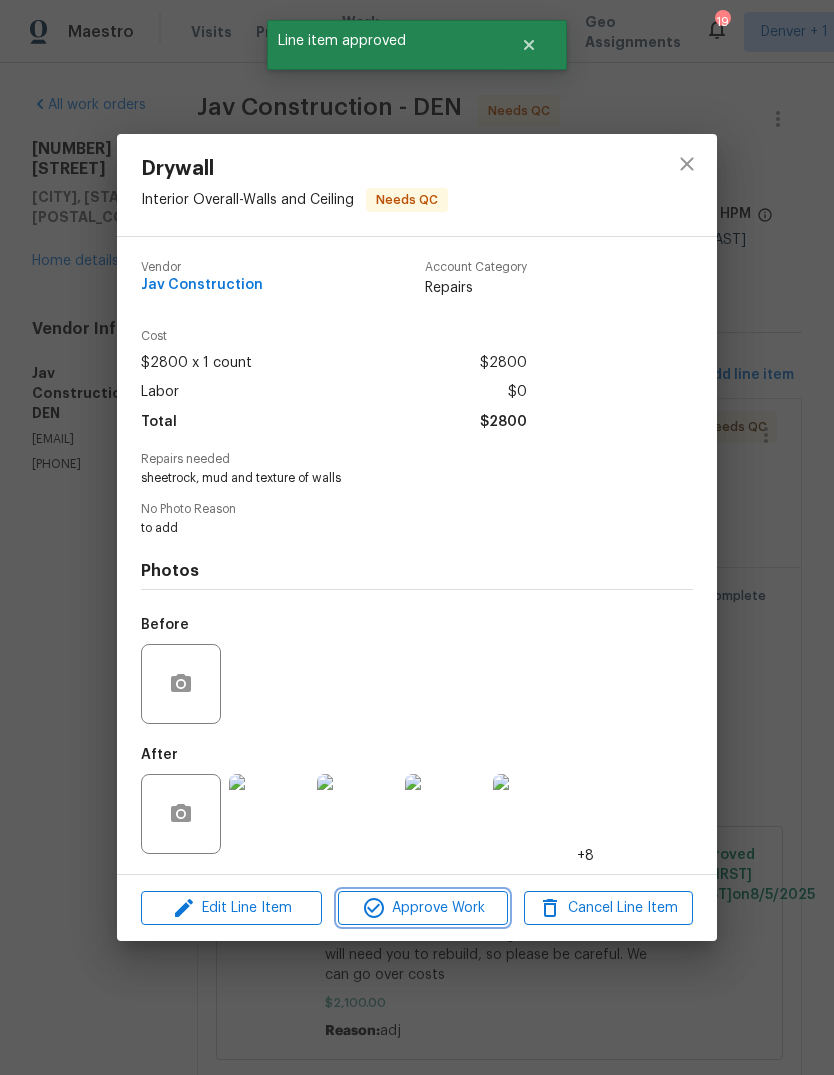 click on "Approve Work" at bounding box center [422, 908] 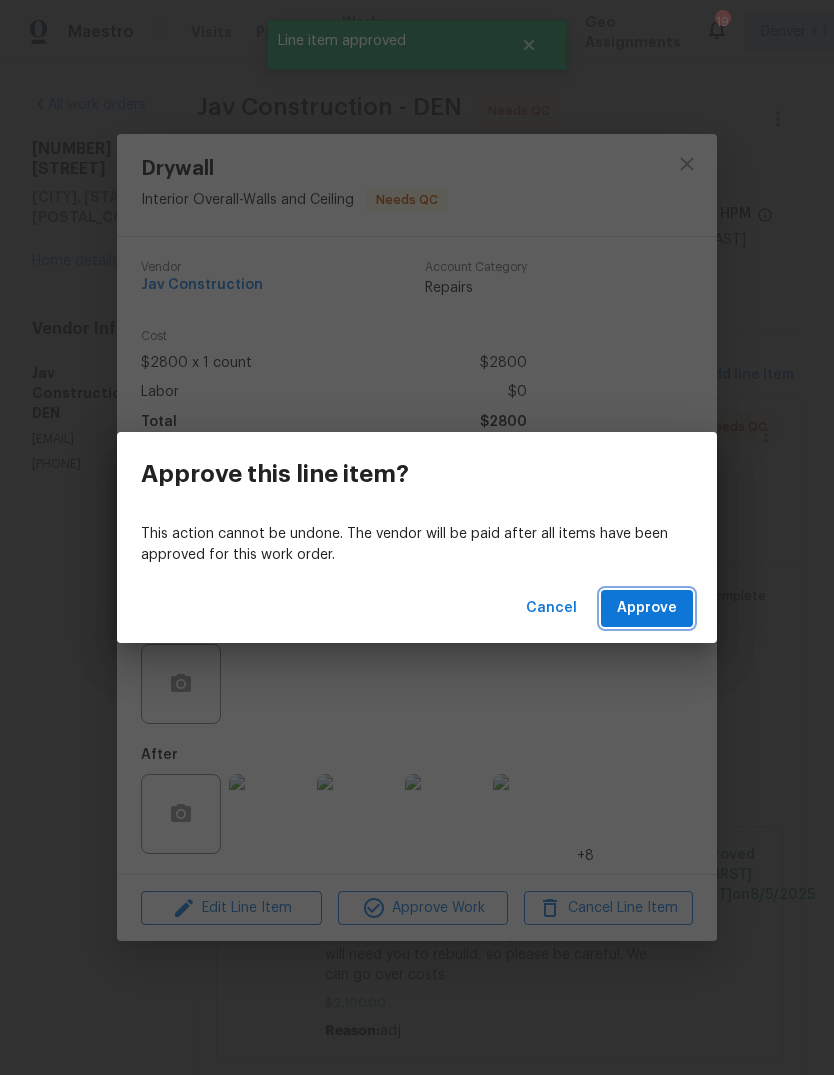 click on "Approve" at bounding box center (647, 608) 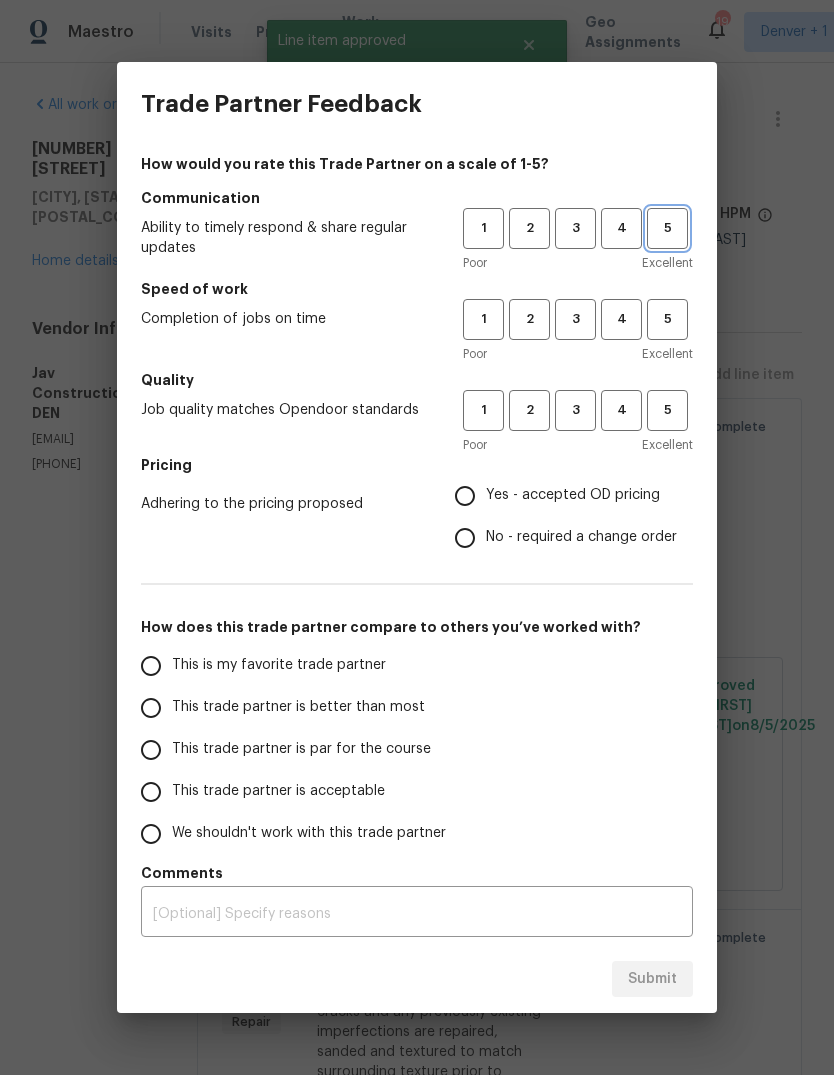click on "5" at bounding box center [667, 228] 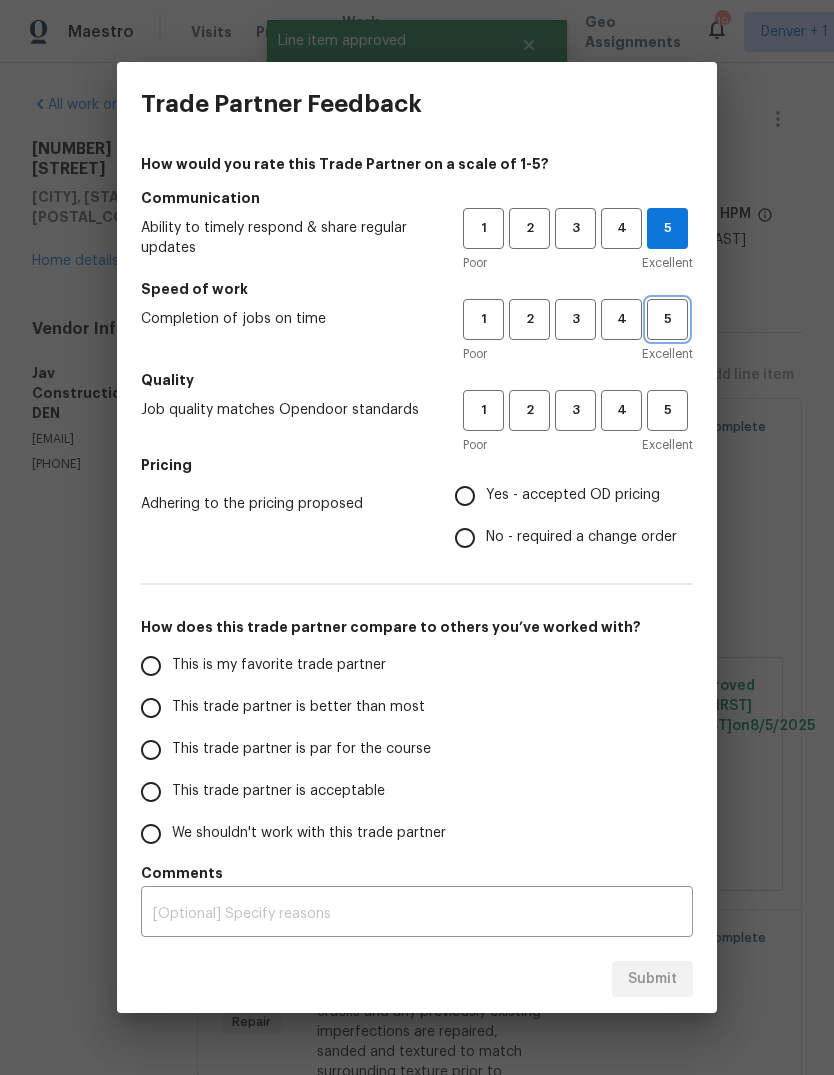 click on "5" at bounding box center (667, 319) 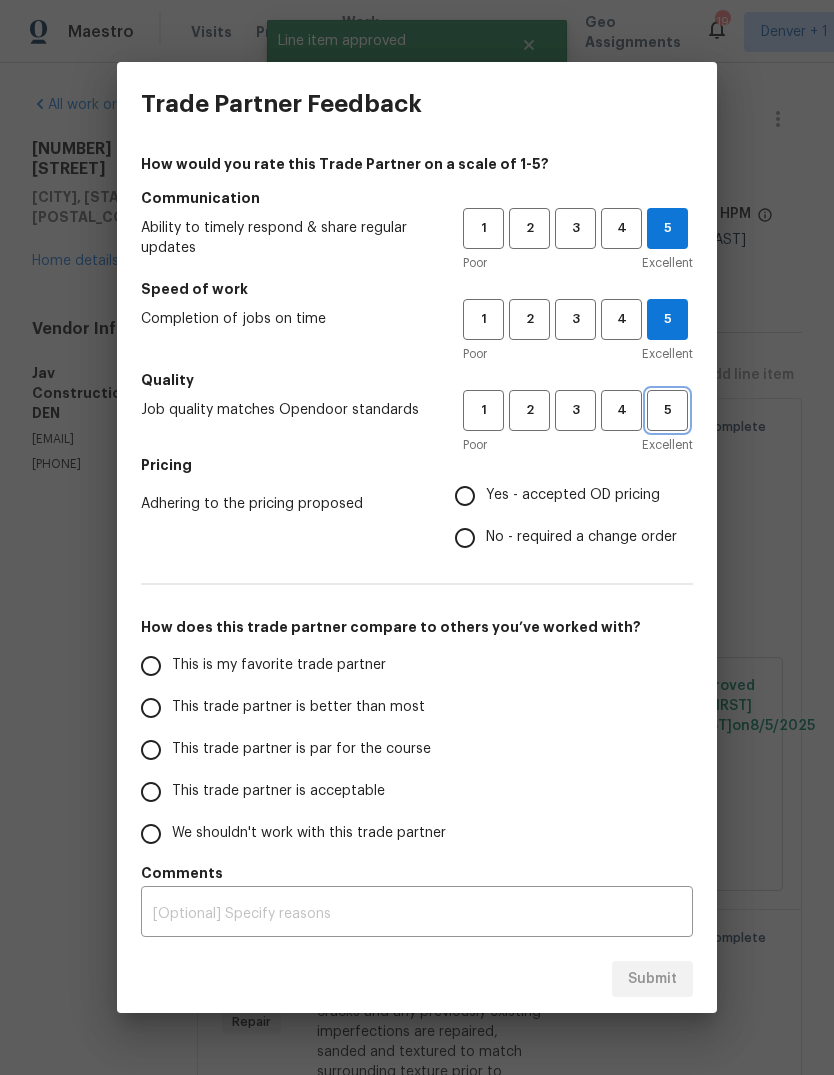 click on "5" at bounding box center (667, 410) 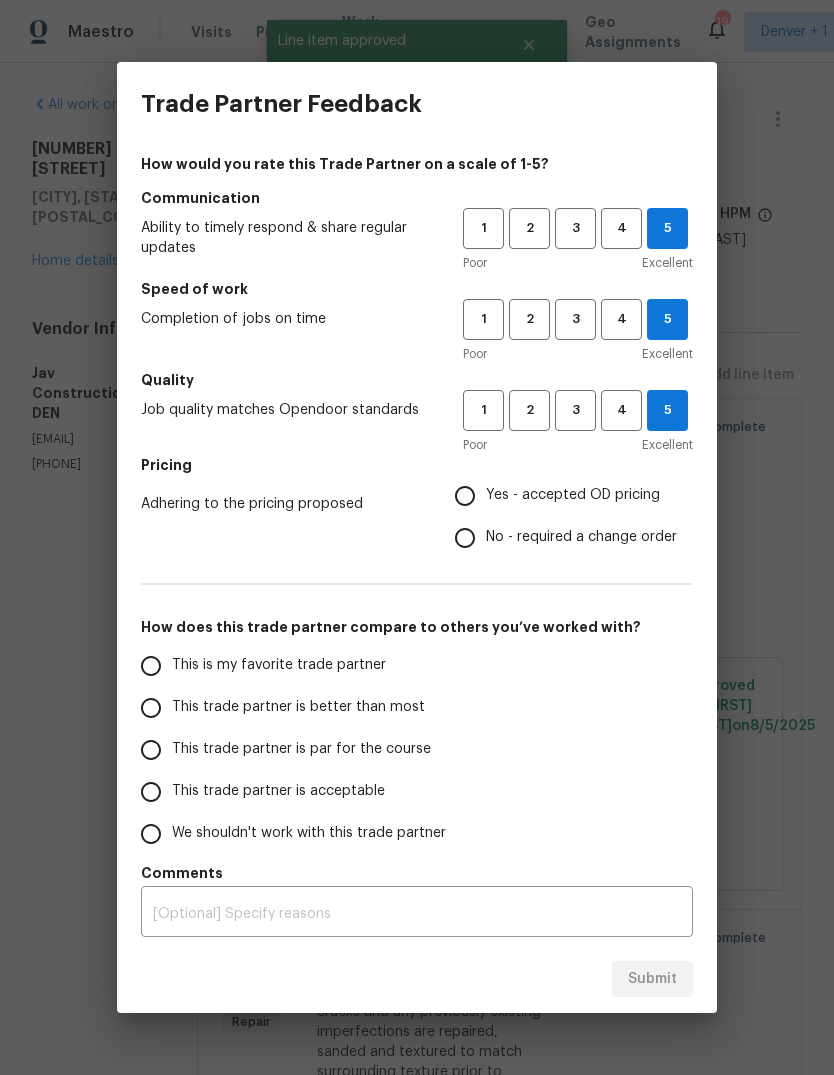 click on "Yes - accepted OD pricing" at bounding box center [465, 496] 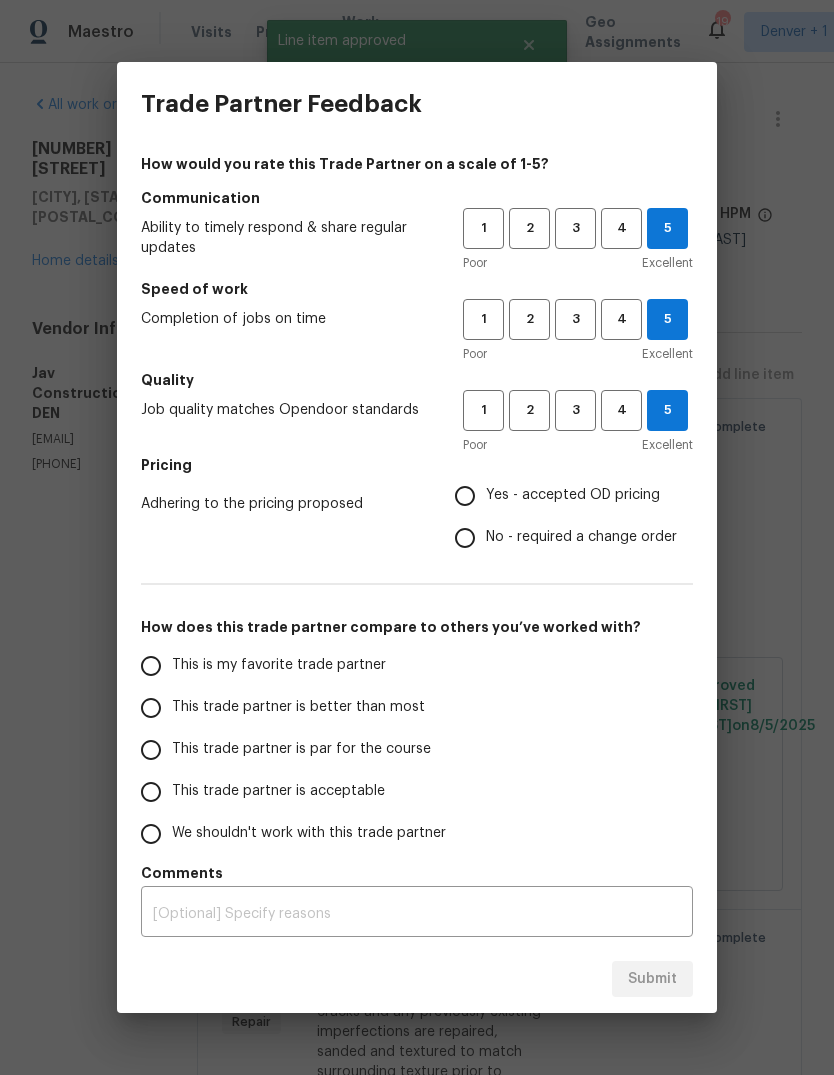radio on "true" 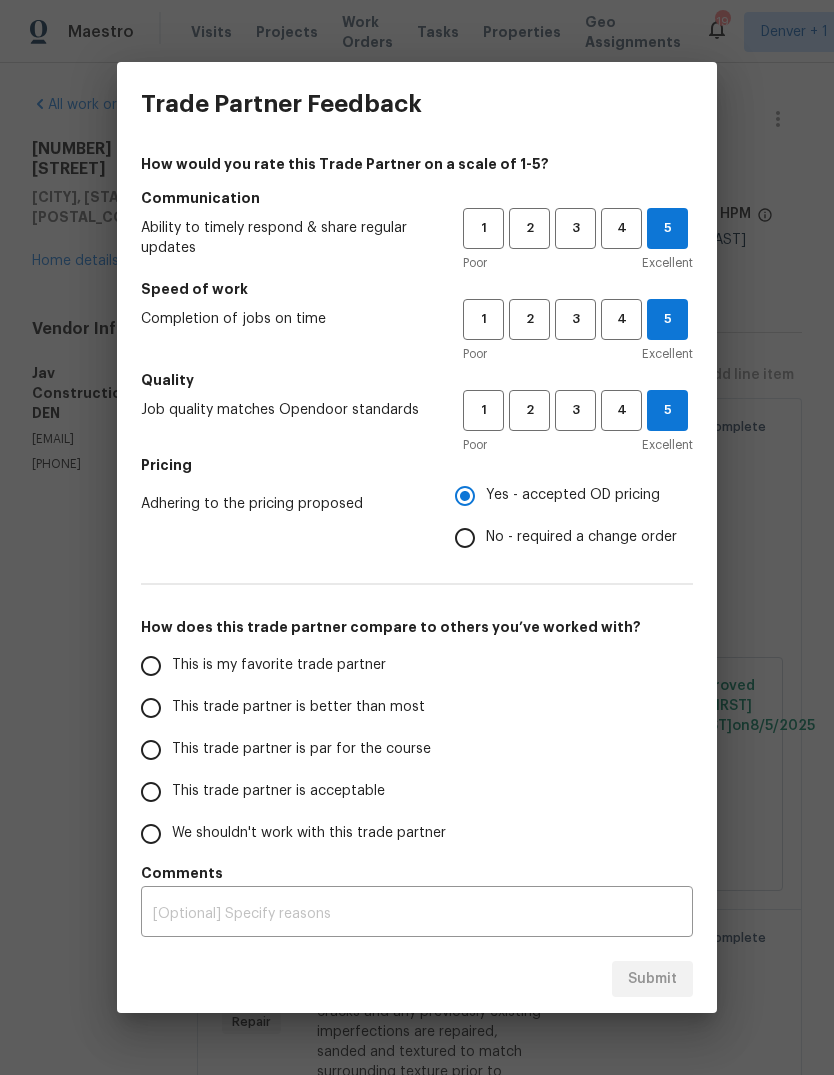 click on "This is my favorite trade partner" at bounding box center (151, 666) 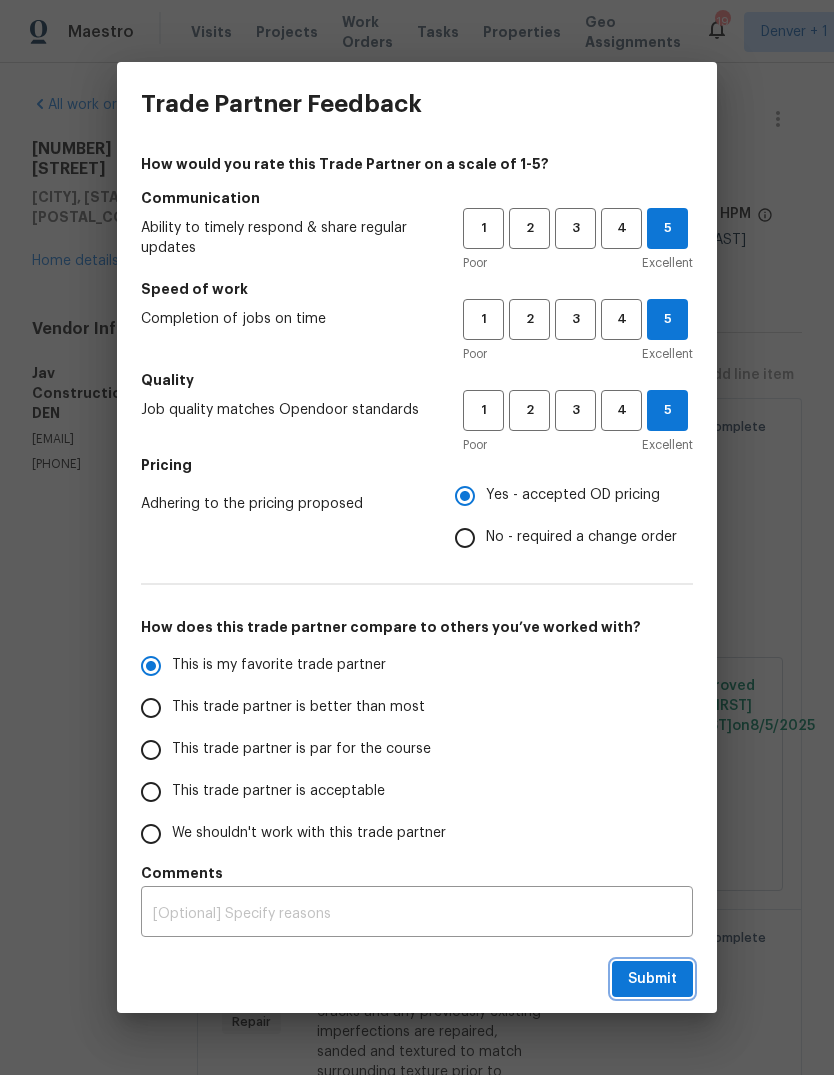 click on "Submit" at bounding box center (652, 979) 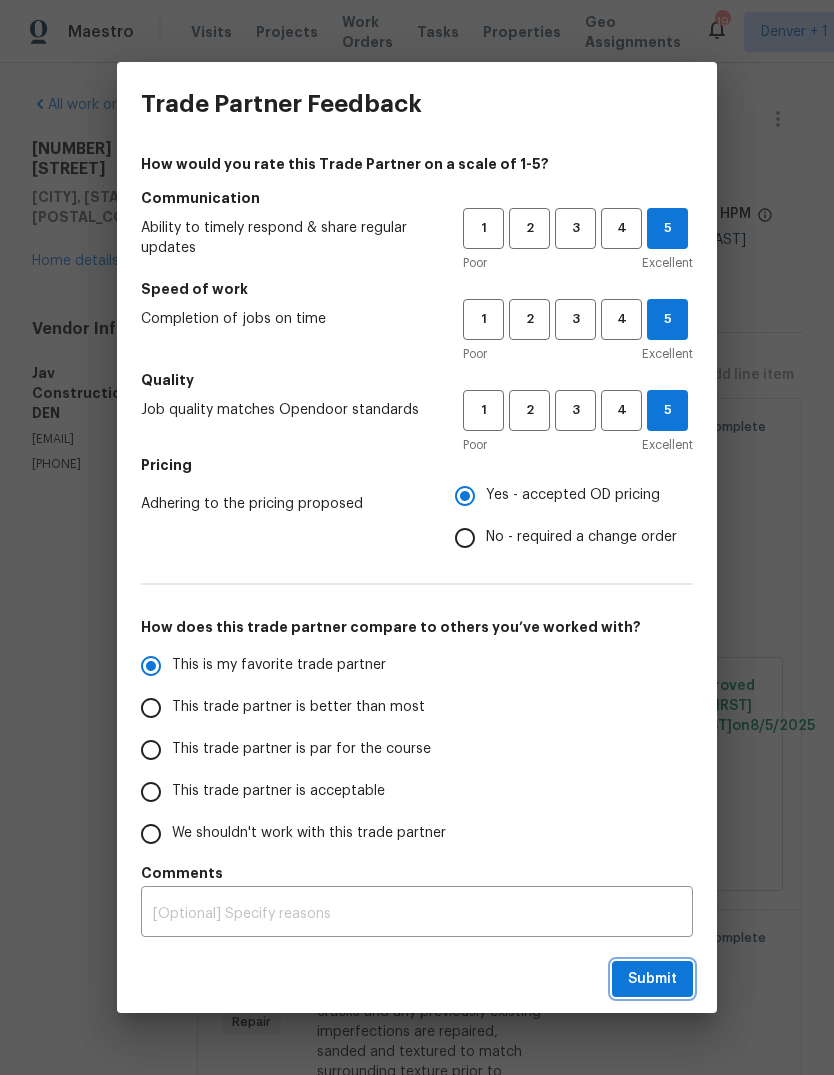 radio on "true" 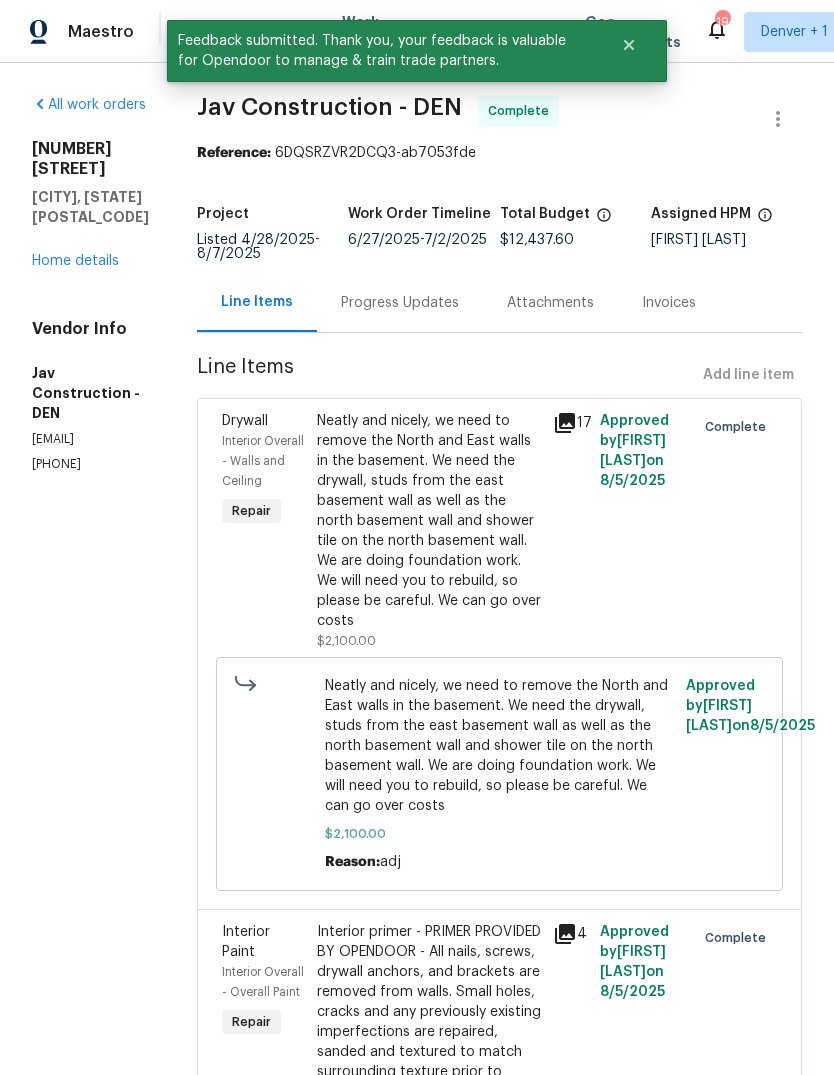 click on "Home details" at bounding box center [75, 261] 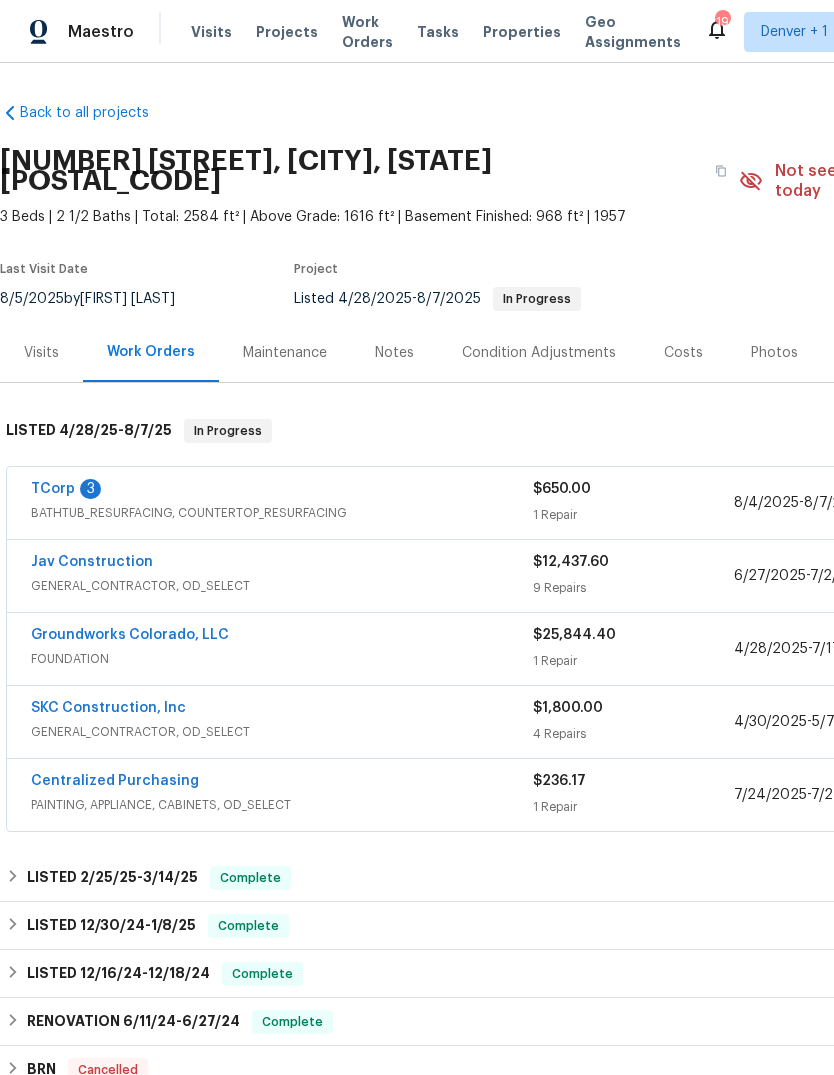 scroll, scrollTop: 0, scrollLeft: 0, axis: both 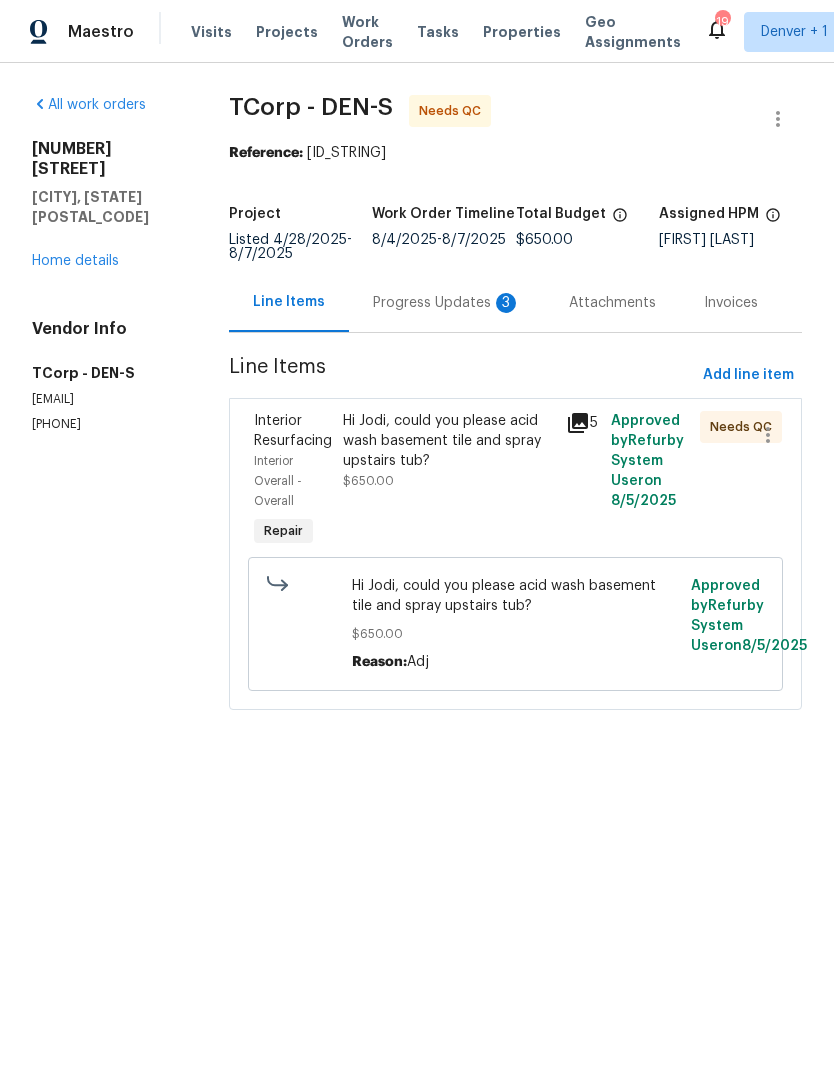 click on "Progress Updates 3" at bounding box center (447, 303) 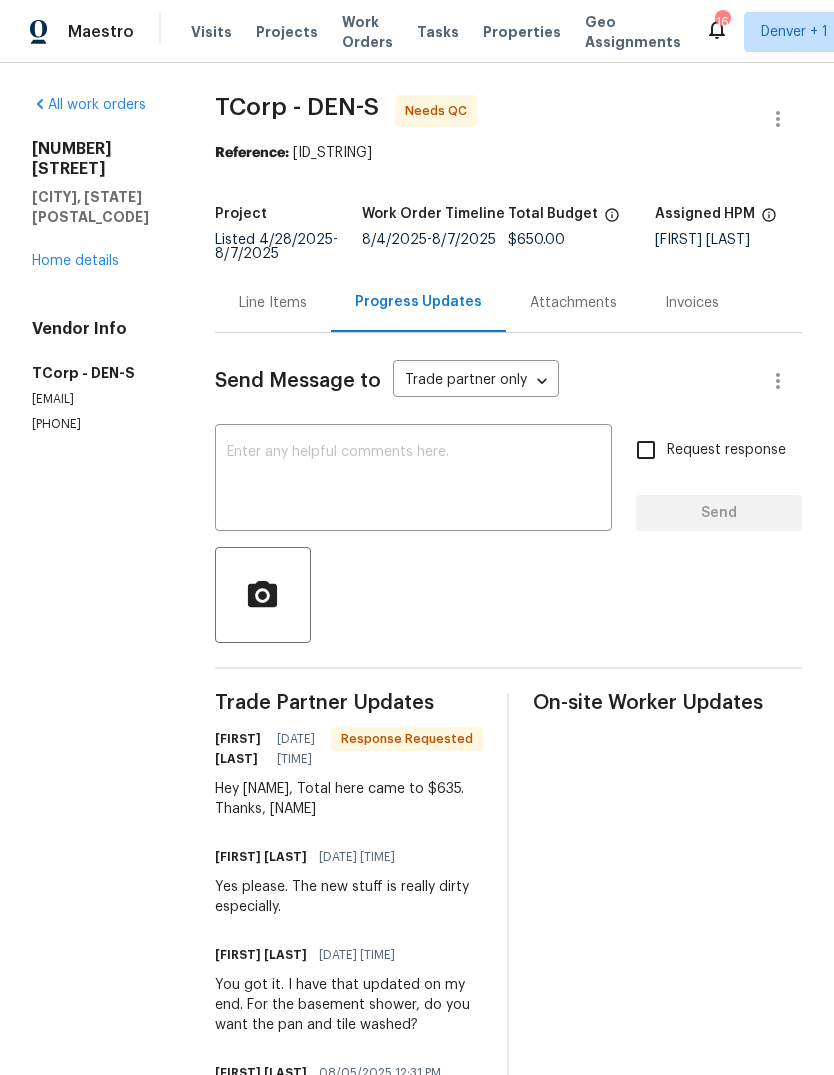 click at bounding box center (413, 480) 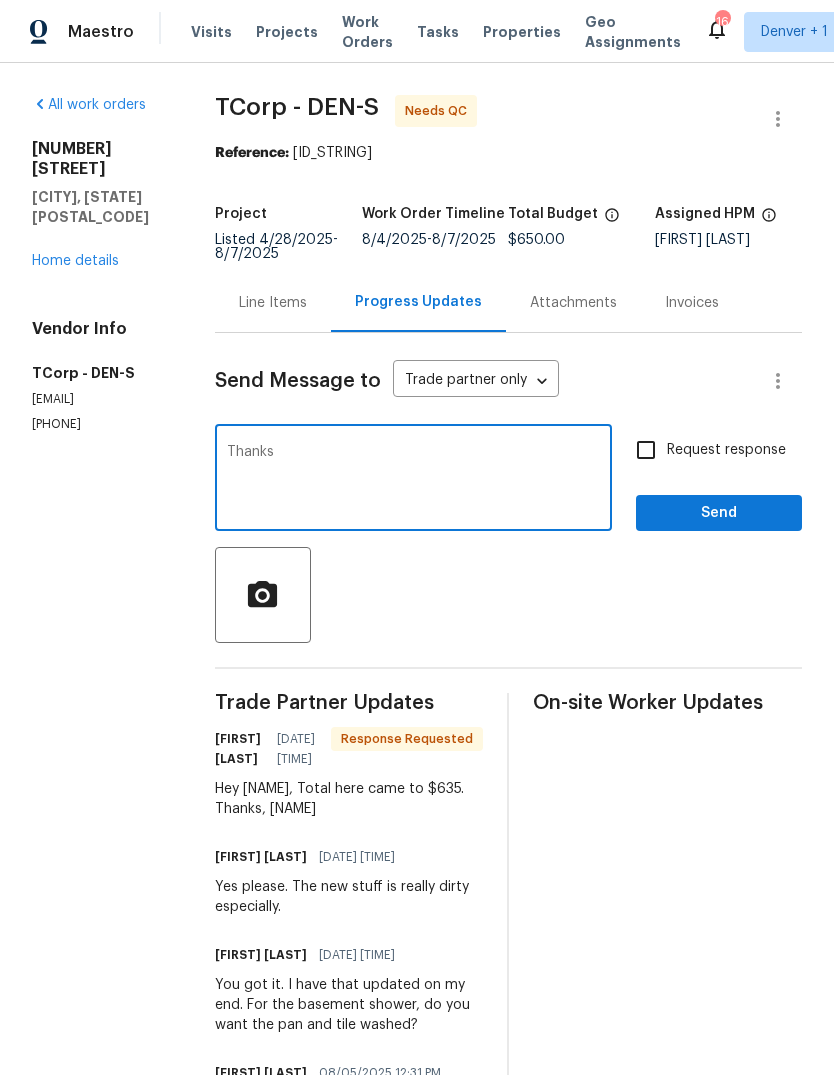type on "Thanks" 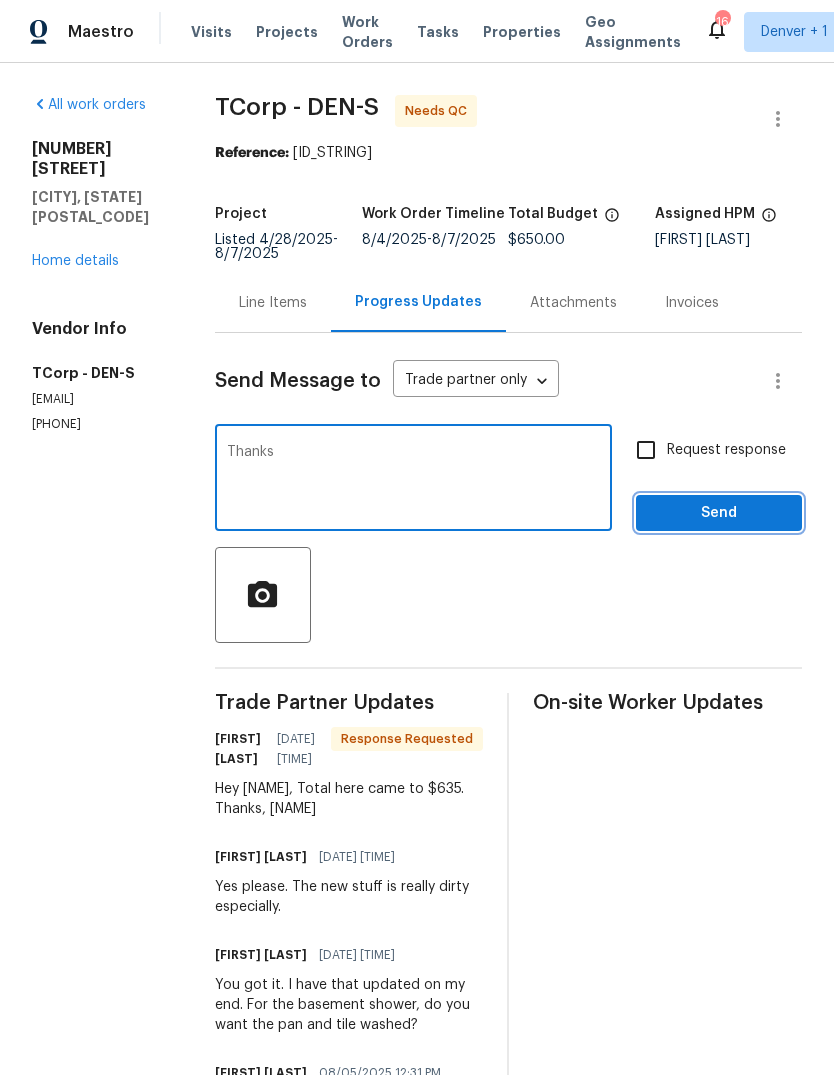 click on "Send" at bounding box center [719, 513] 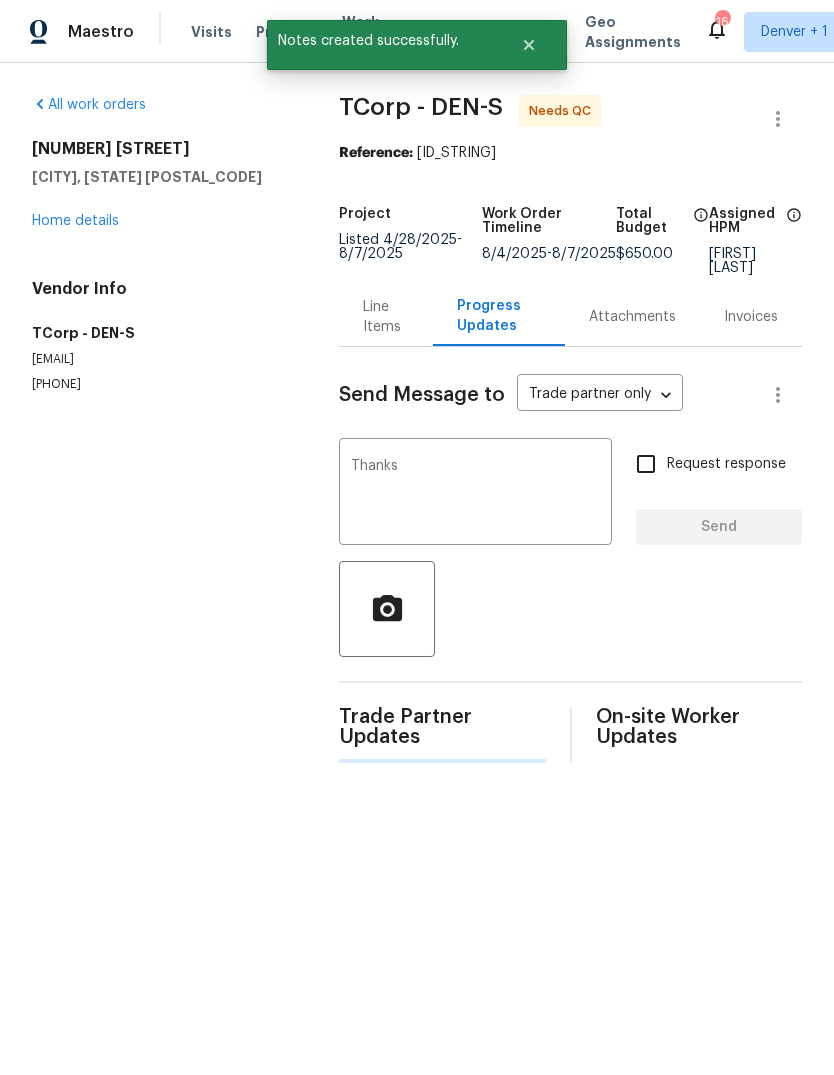 type 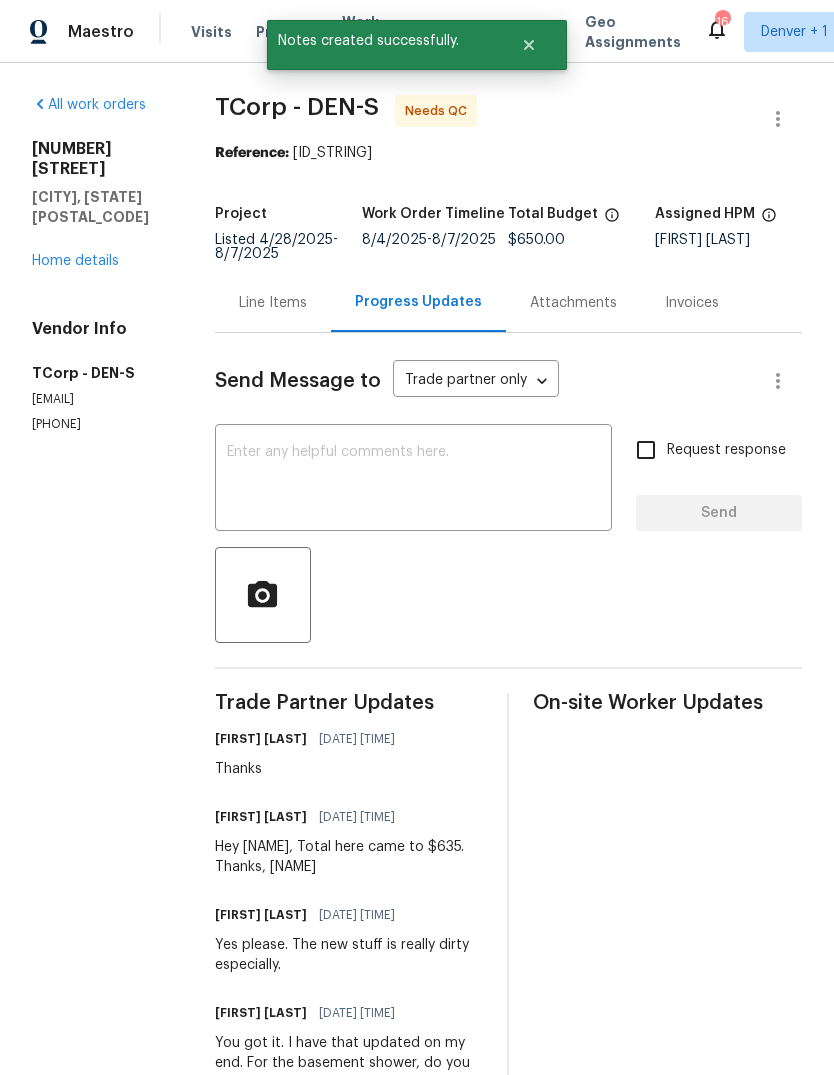 click on "Line Items" at bounding box center (273, 303) 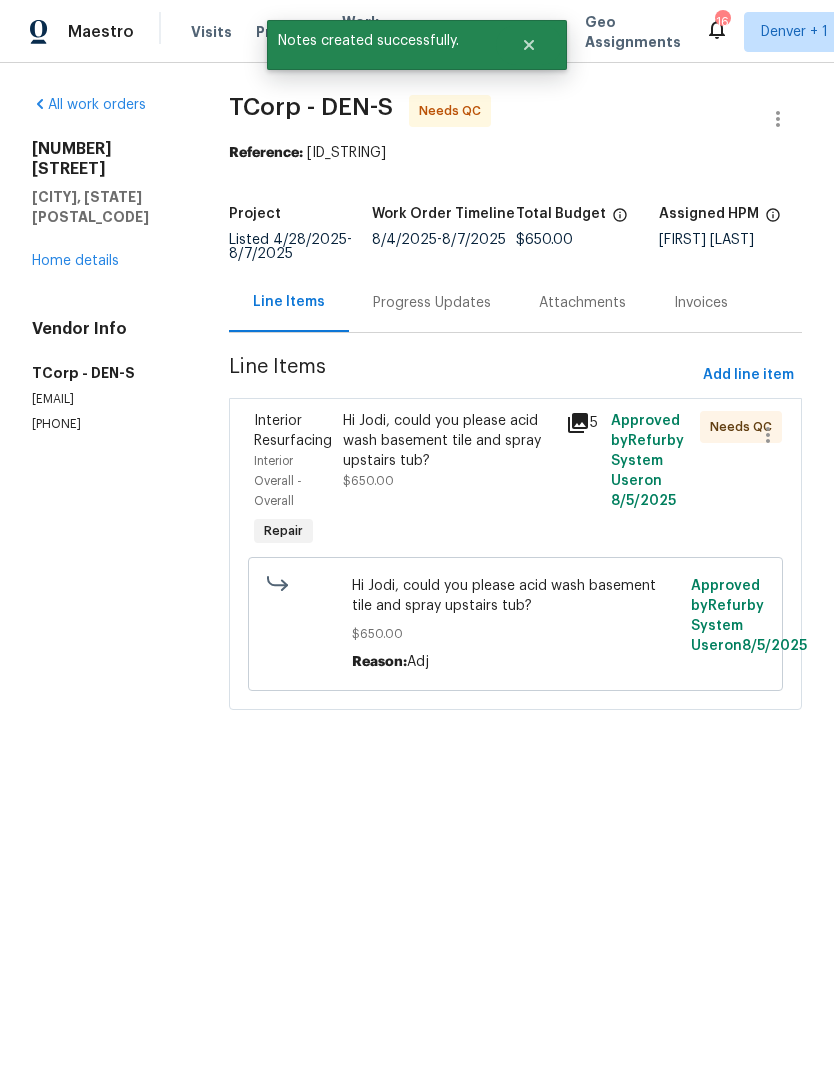 click on "Hi Jodi, could you please acid wash basement tile and spray upstairs tub?" at bounding box center [448, 441] 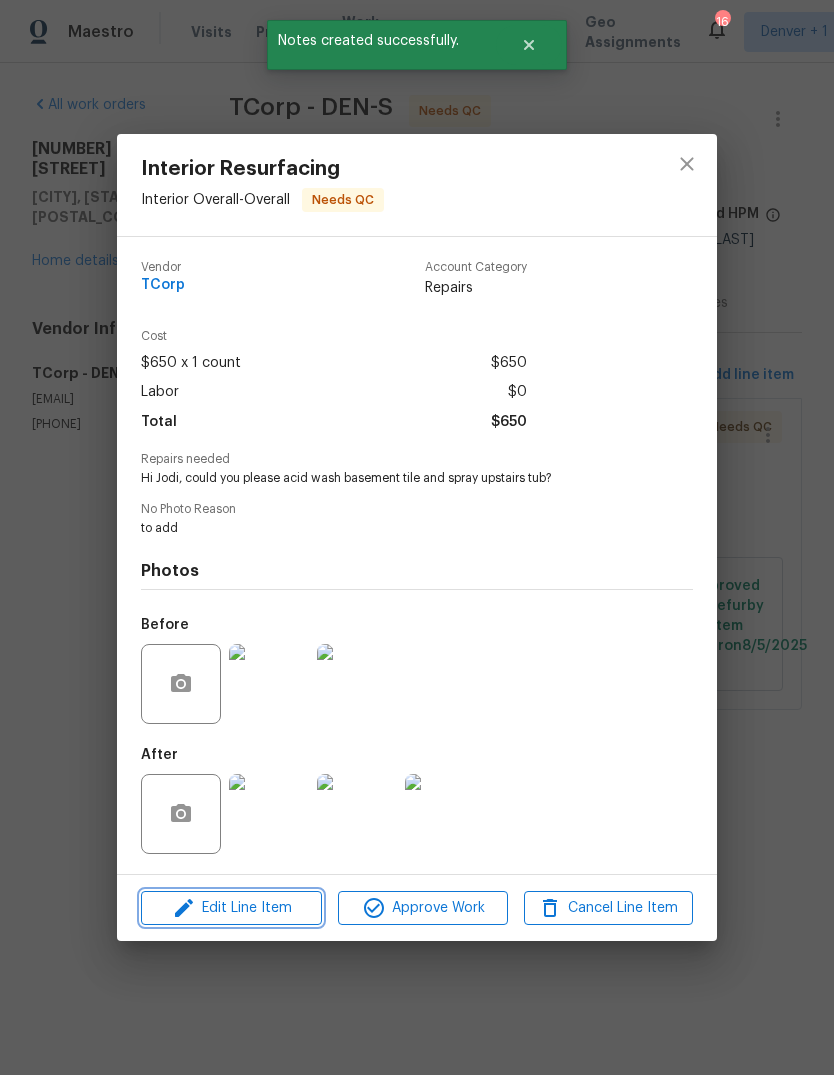 click on "Edit Line Item" at bounding box center (231, 908) 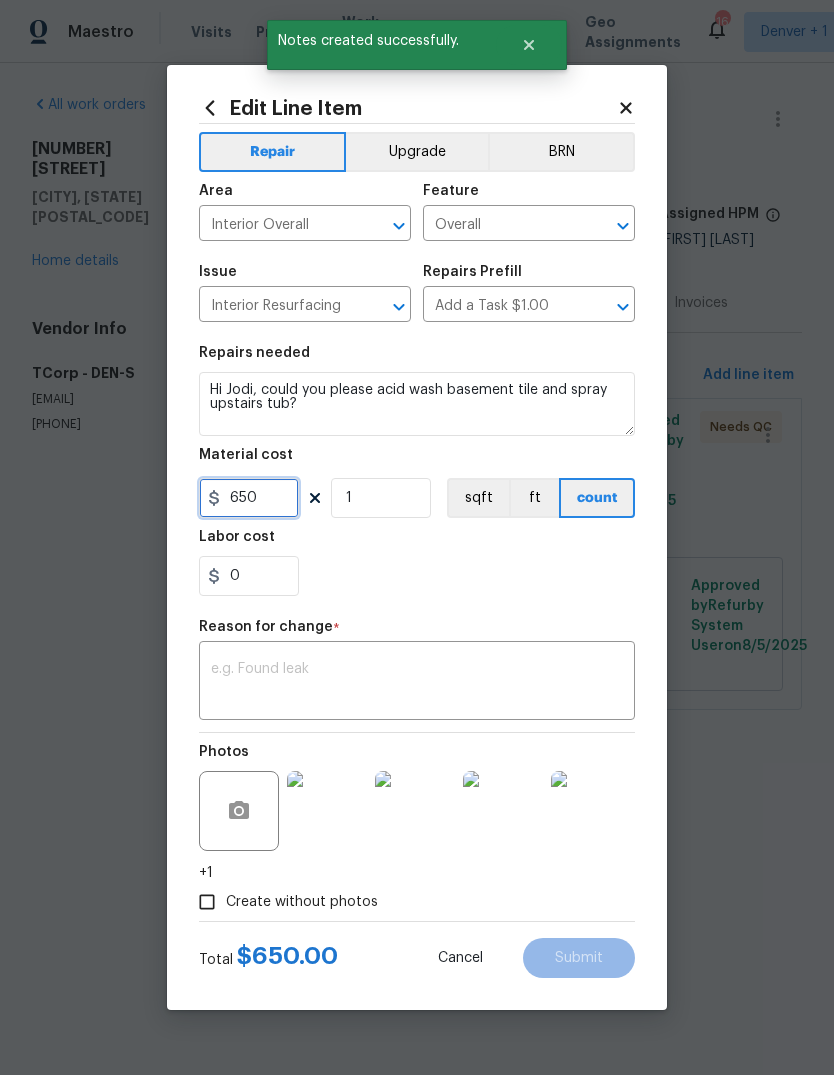 click on "650" at bounding box center [249, 498] 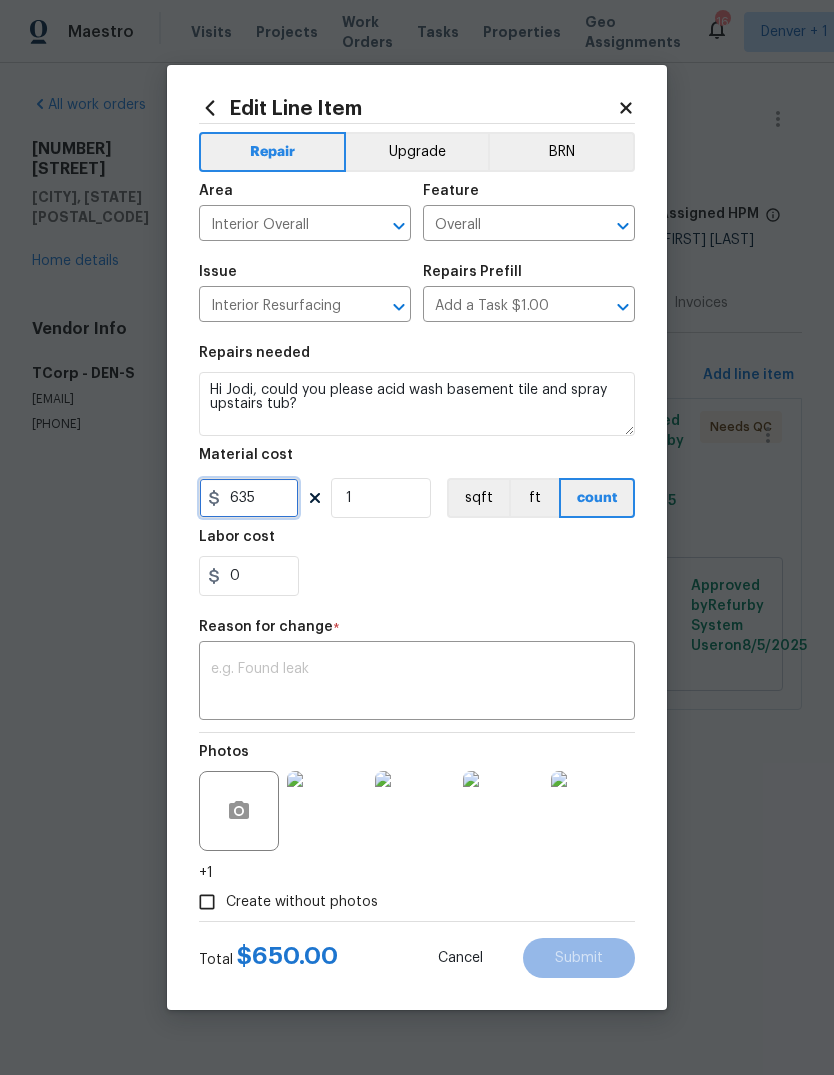 type on "635" 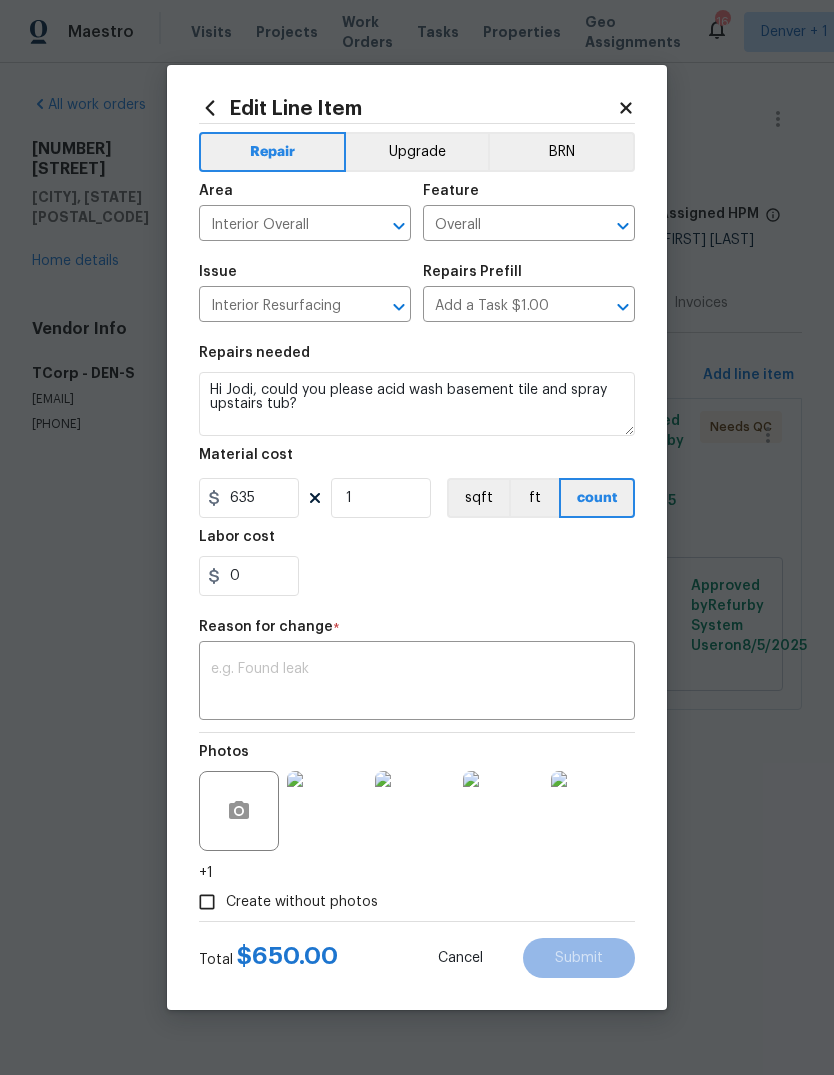 click on "0" at bounding box center (417, 576) 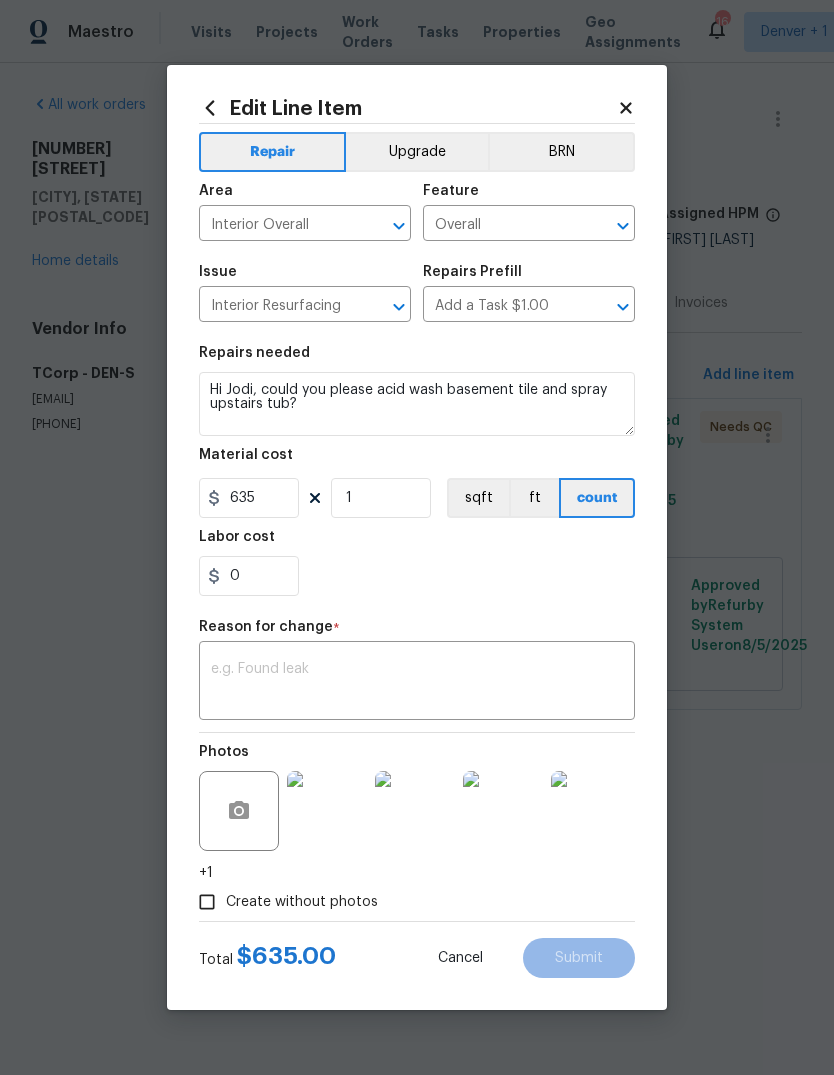 click at bounding box center [417, 683] 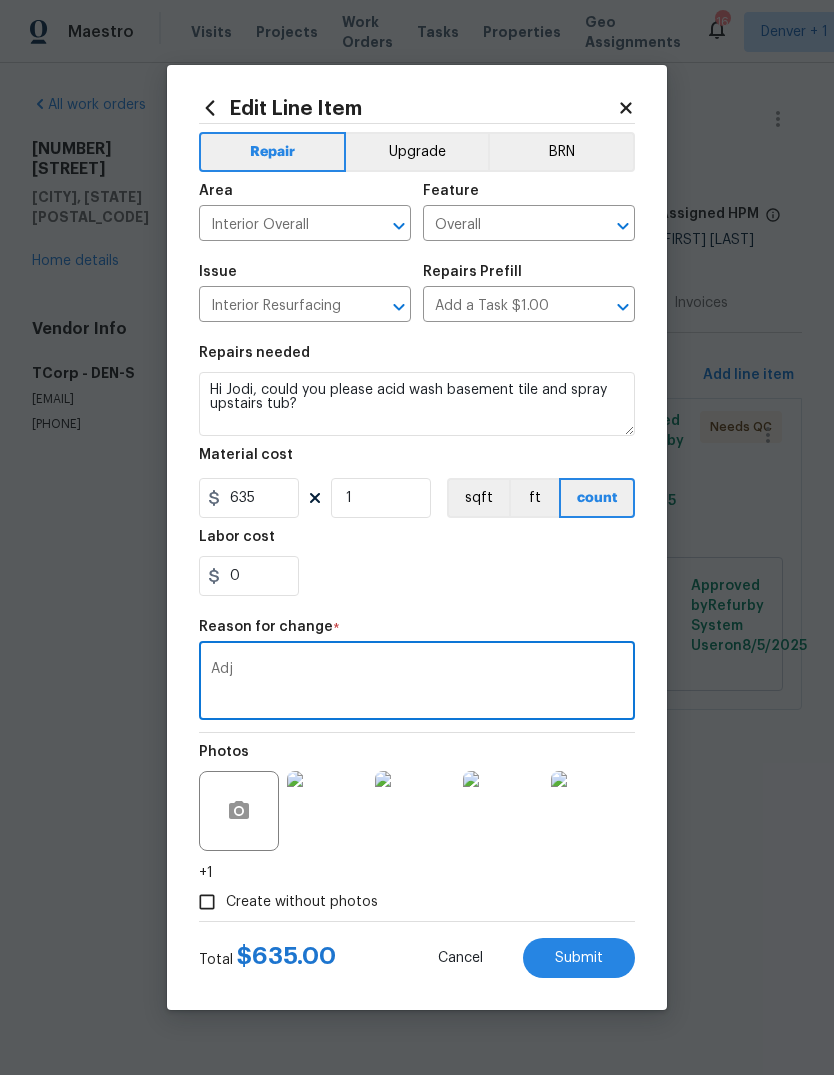 type on "Adj" 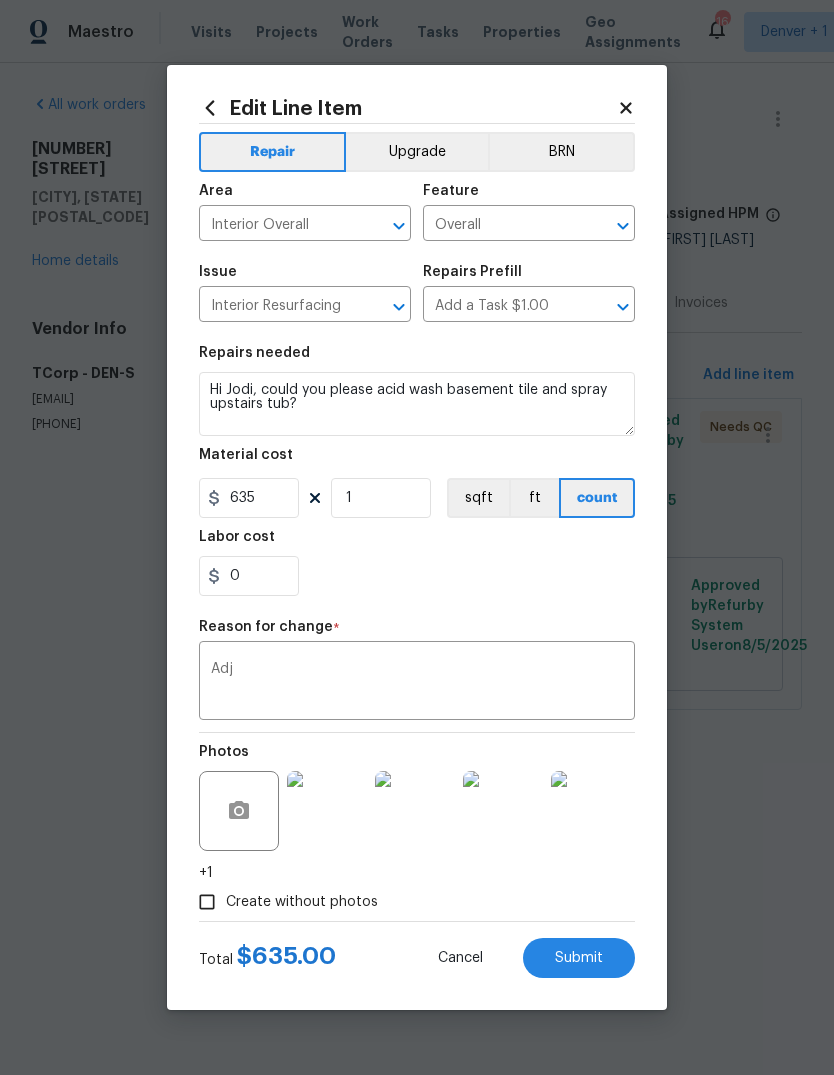 click on "Submit" at bounding box center (579, 958) 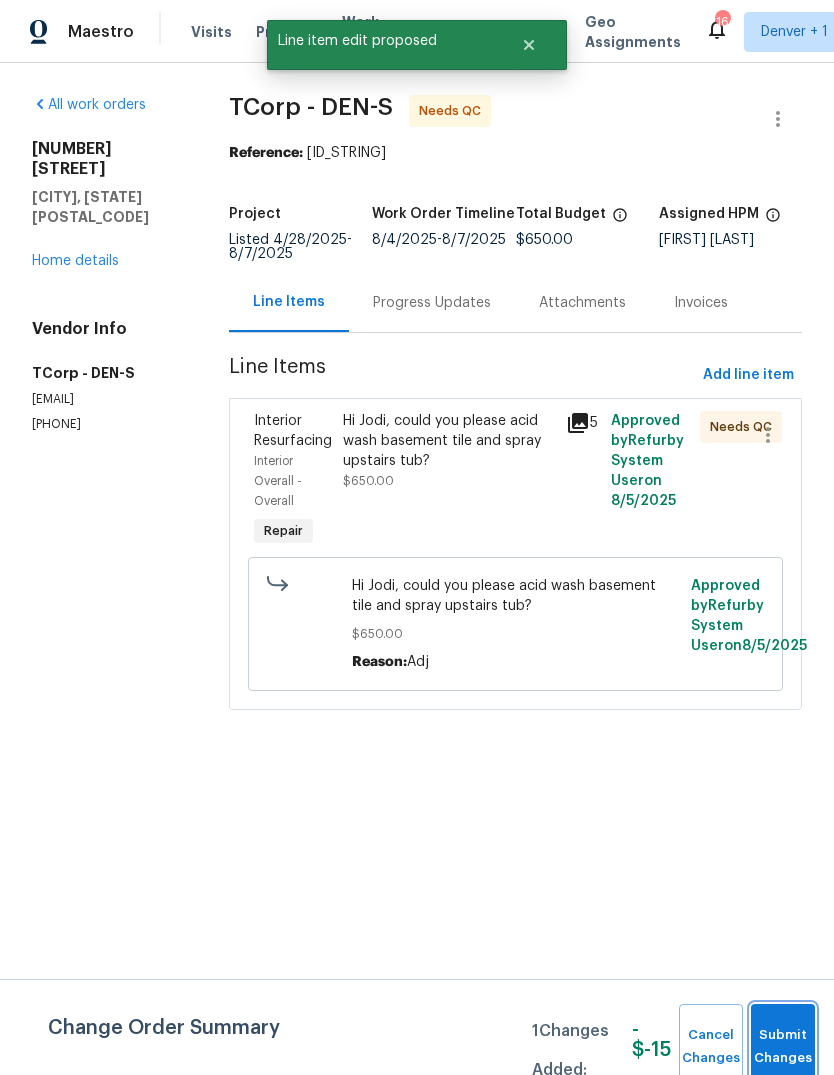 click on "Submit Changes" at bounding box center (783, 1047) 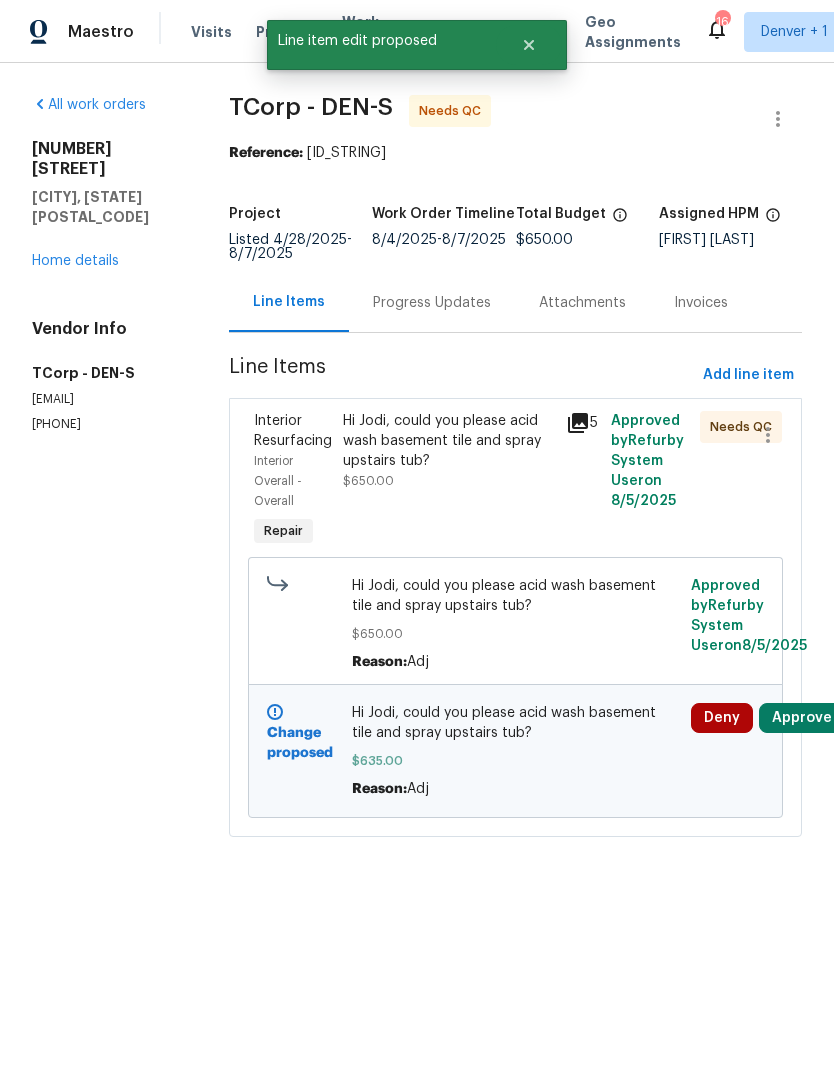 click 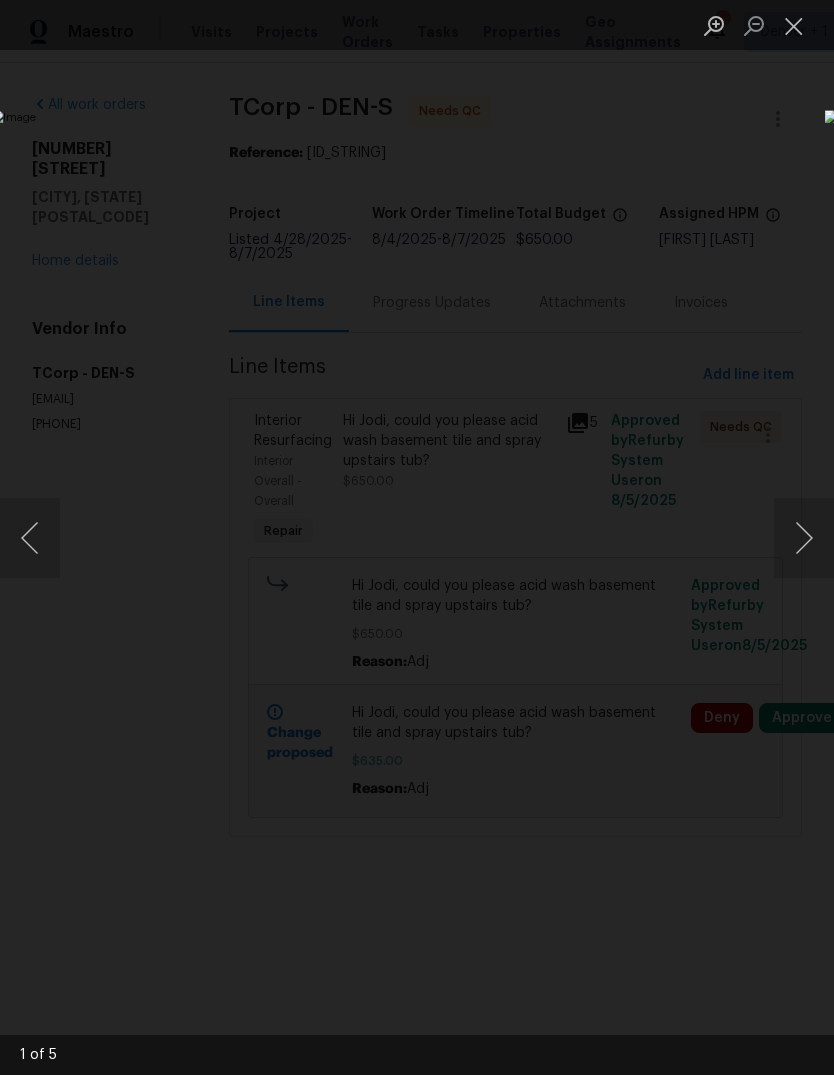 click at bounding box center (804, 538) 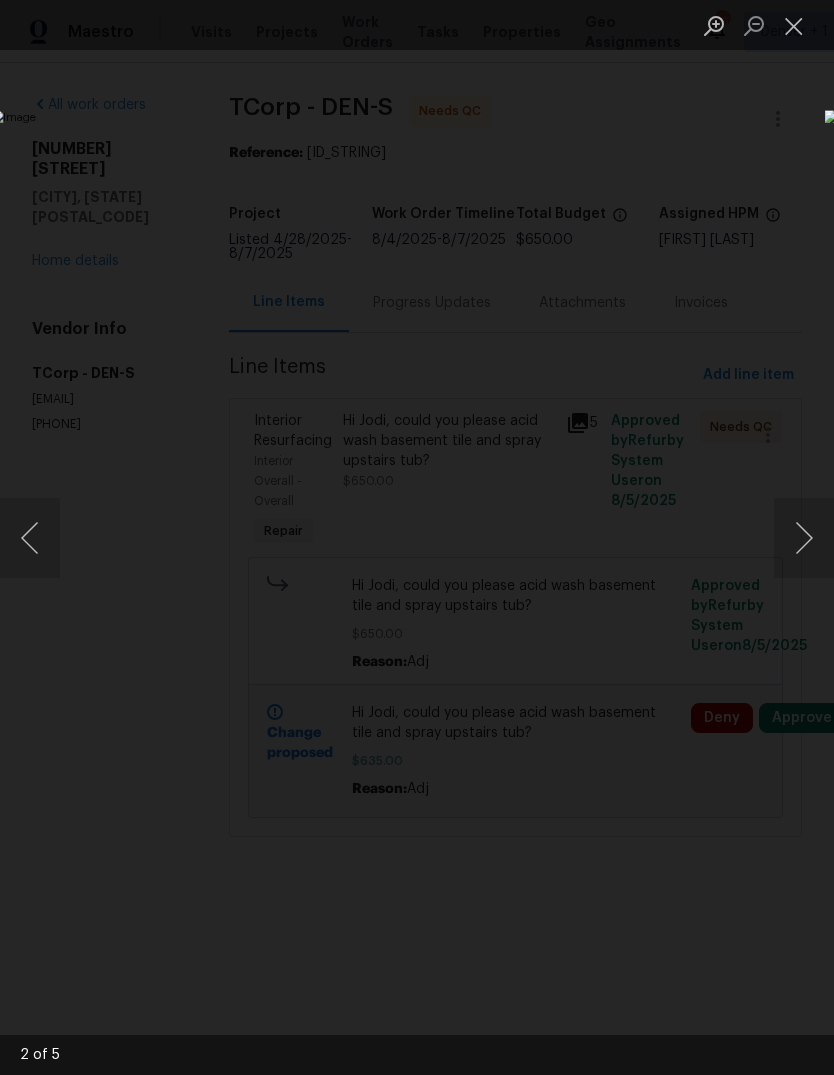 click at bounding box center [30, 538] 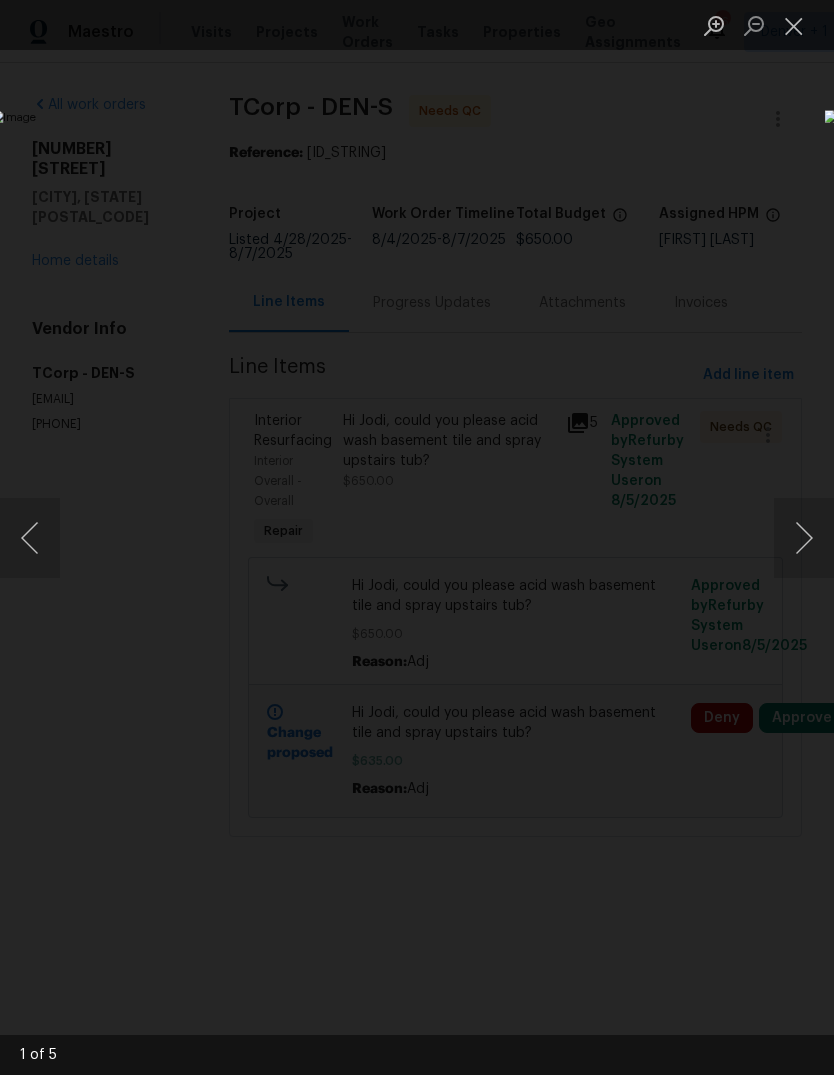 click at bounding box center [804, 538] 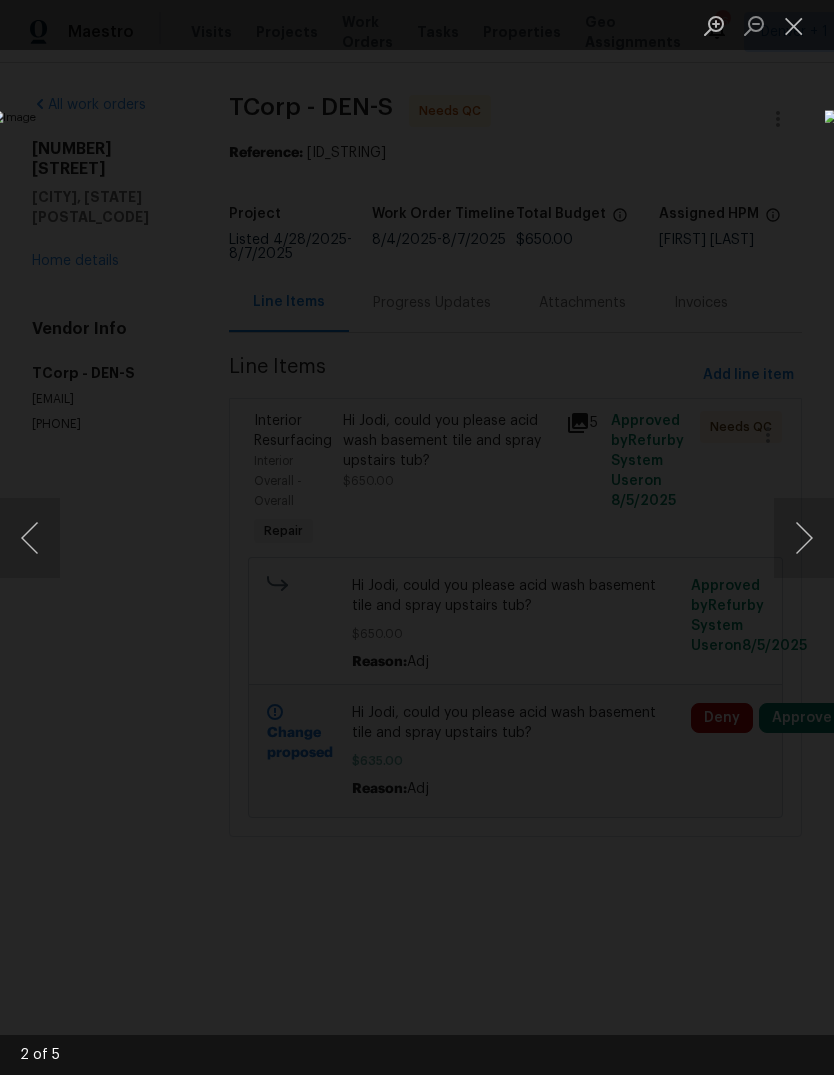 click at bounding box center (804, 538) 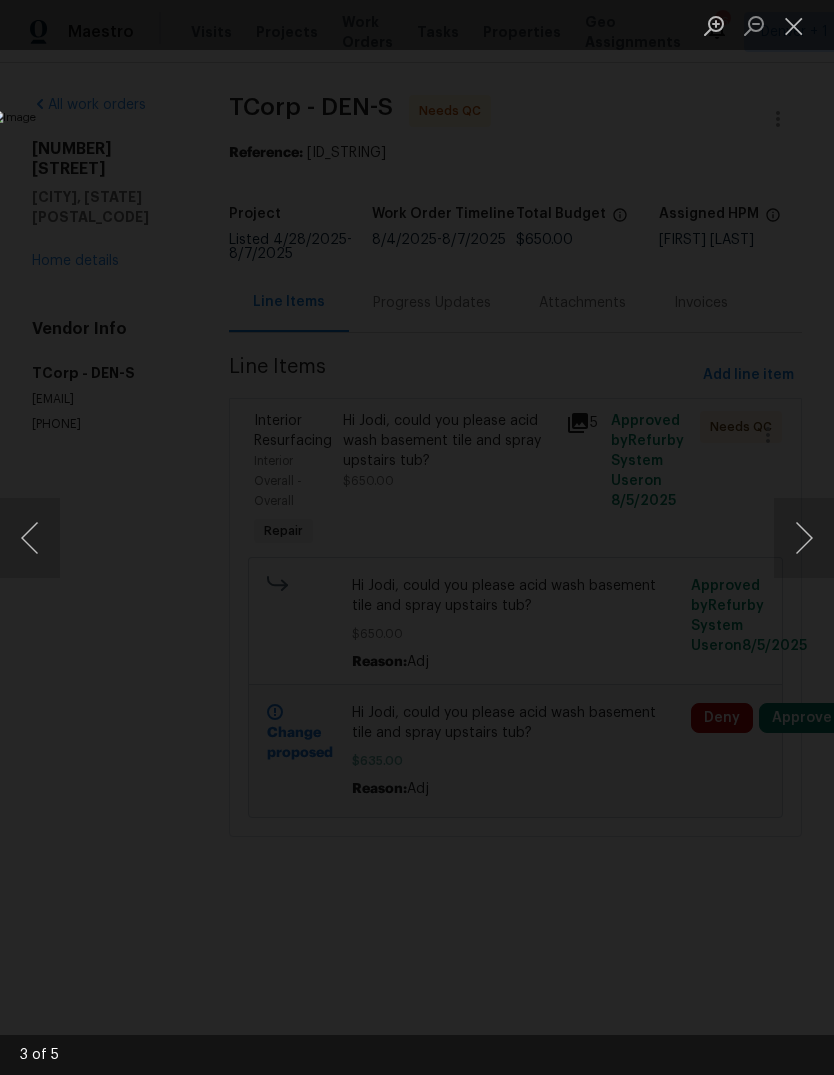 click at bounding box center (804, 538) 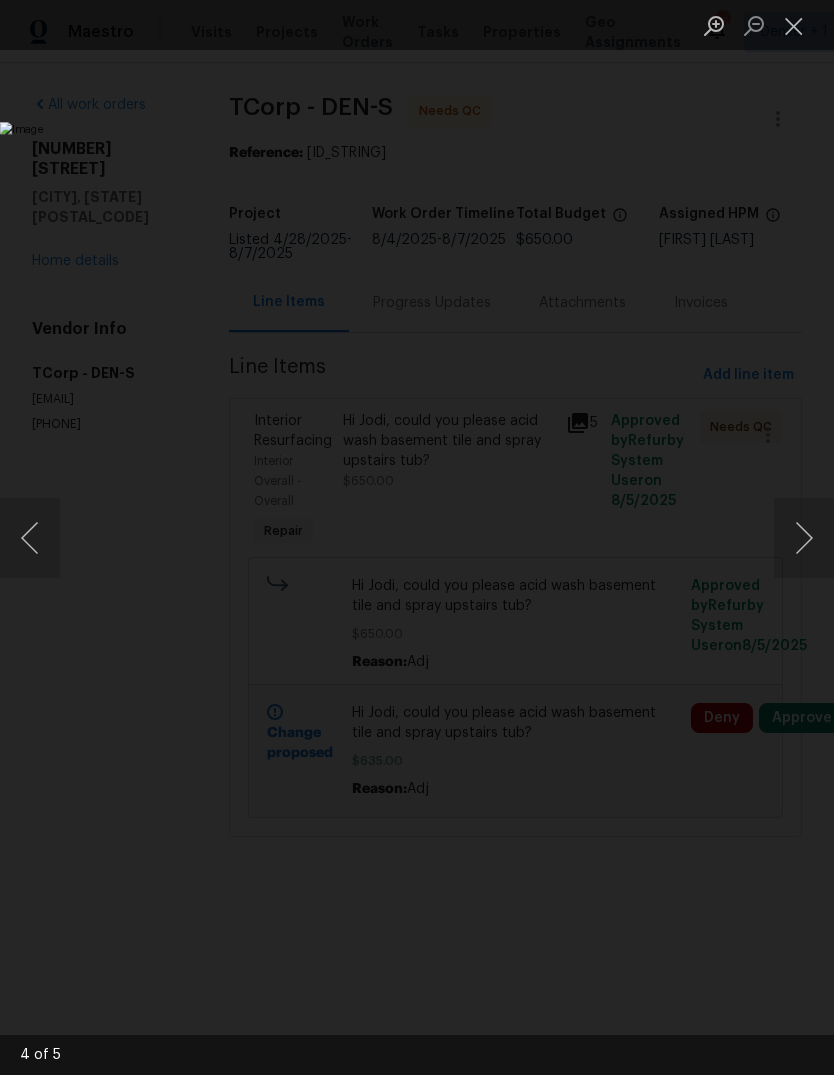 click at bounding box center [804, 538] 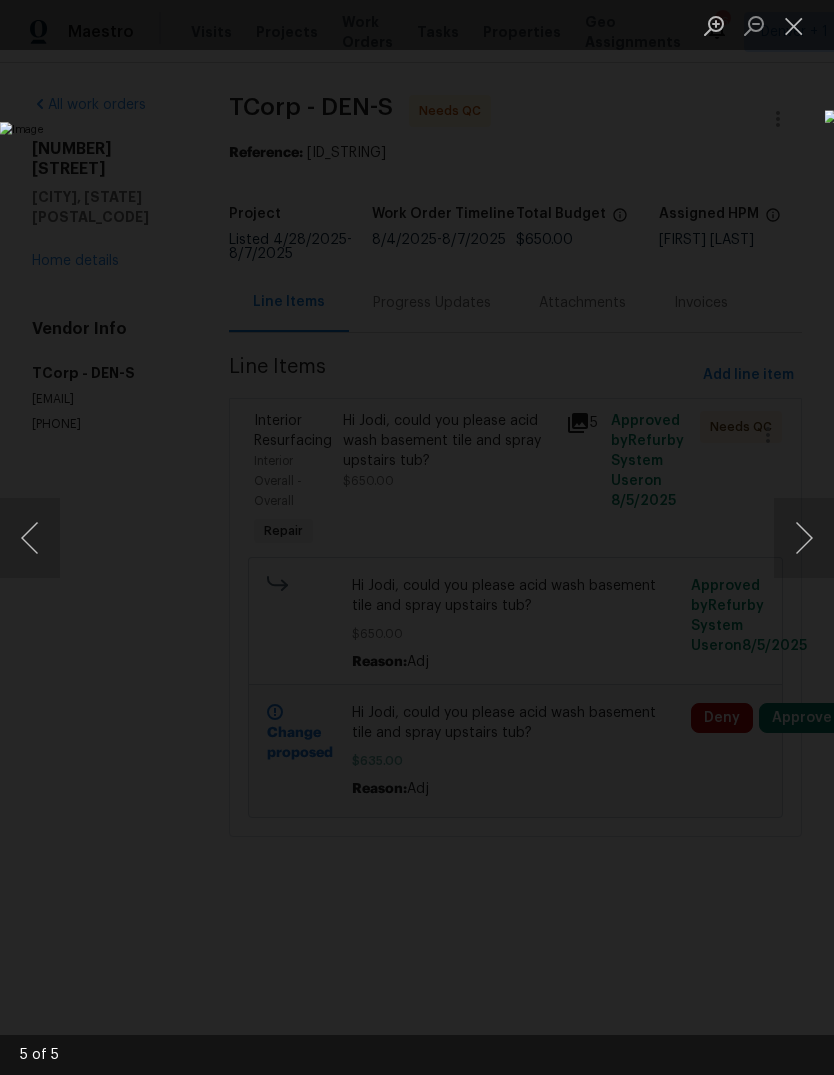 click at bounding box center (804, 538) 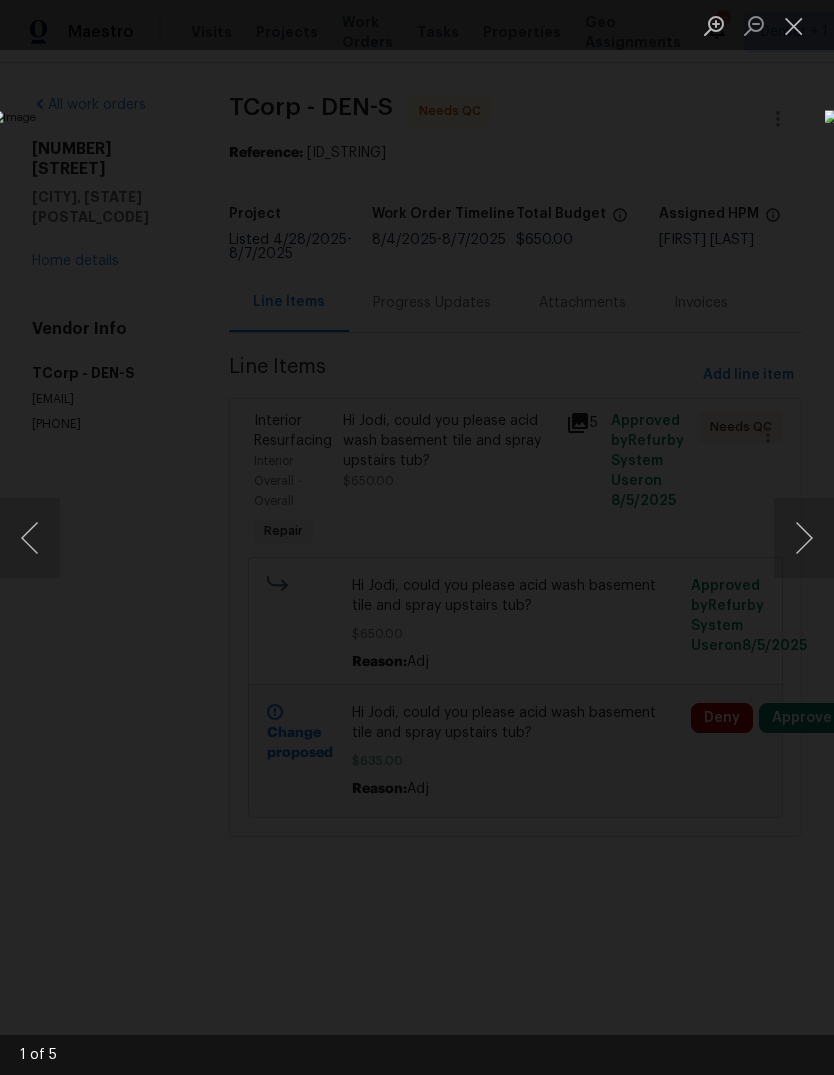 click at bounding box center (804, 538) 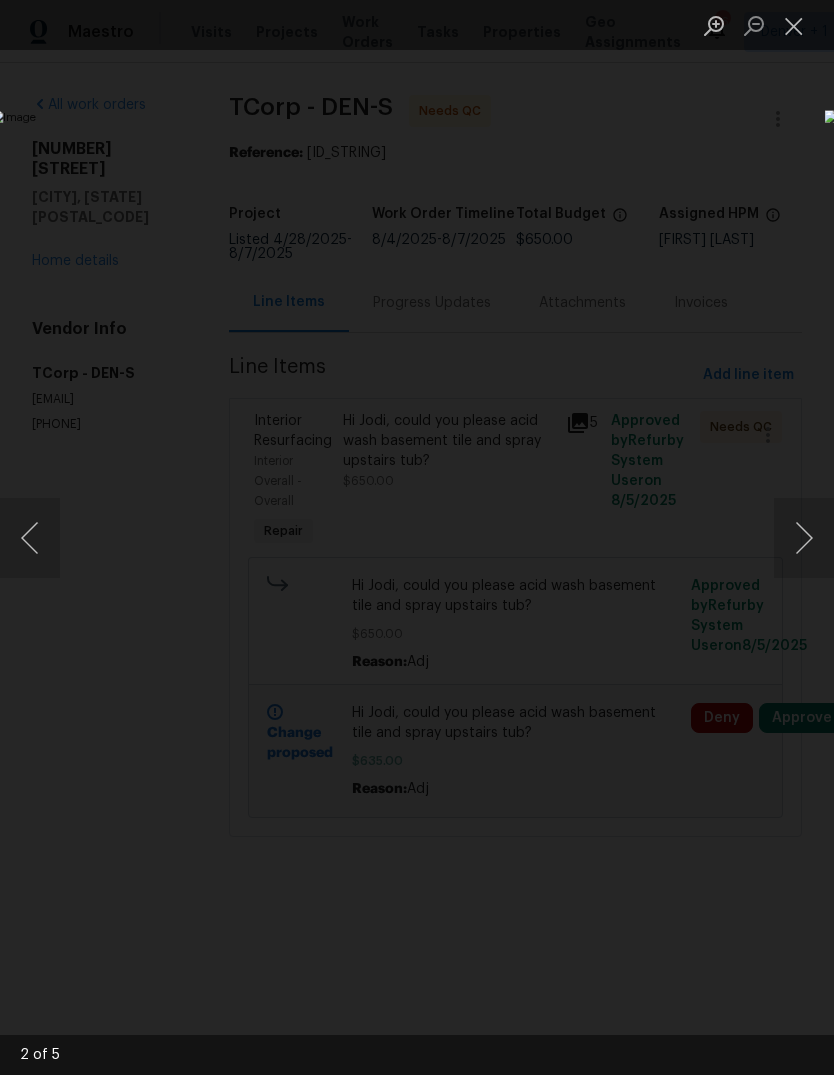 click at bounding box center (794, 25) 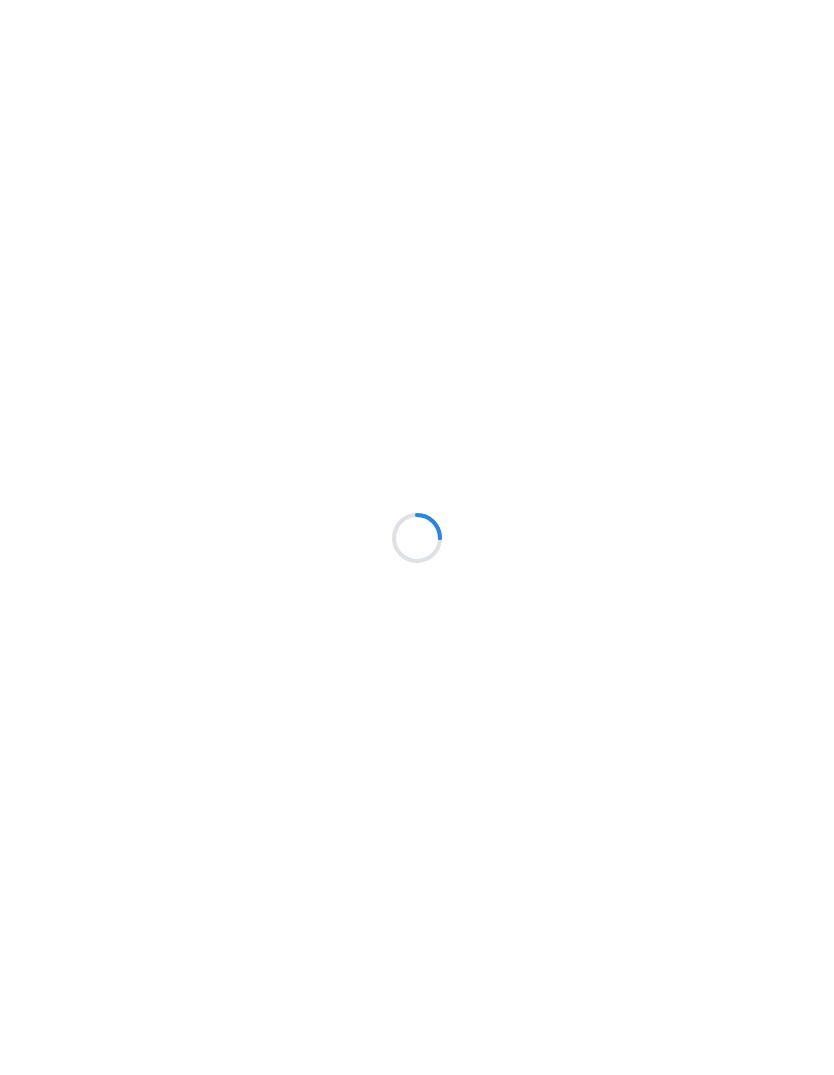 scroll, scrollTop: 0, scrollLeft: 0, axis: both 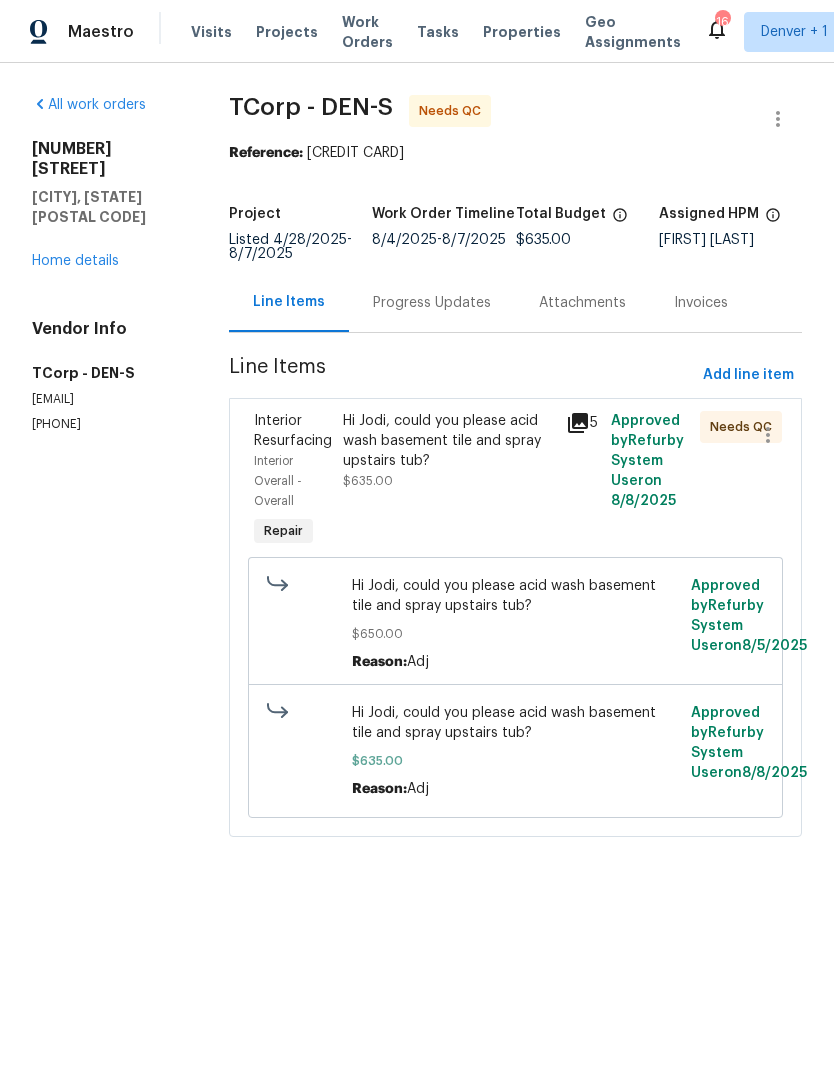 click on "Hi Jodi, could you please acid wash basement tile and spray upstairs tub?" at bounding box center [448, 441] 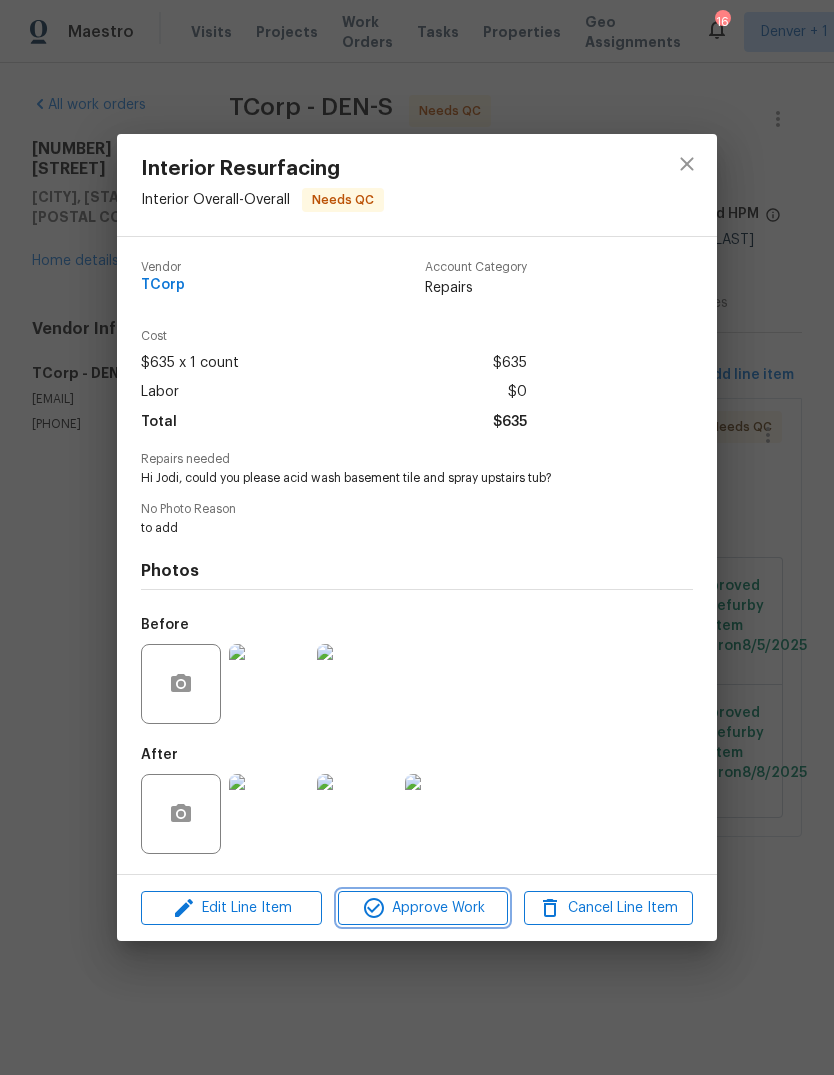 click on "Approve Work" at bounding box center [422, 908] 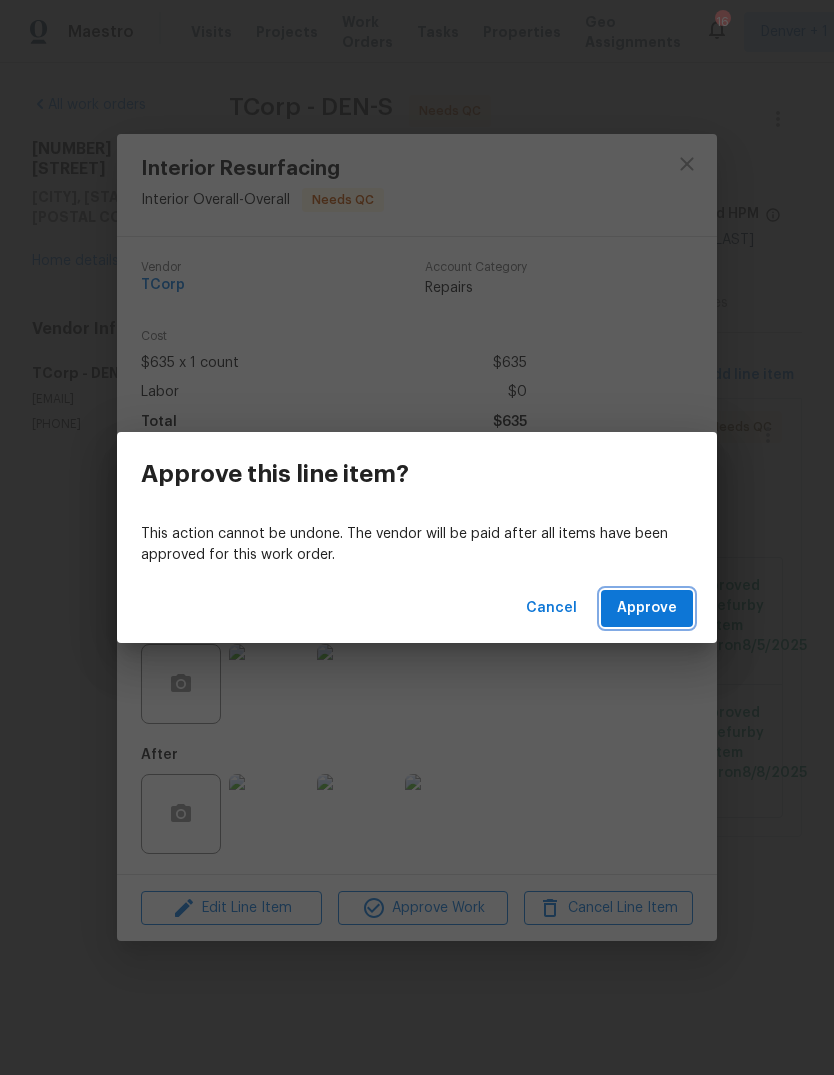 click on "Approve" at bounding box center (647, 608) 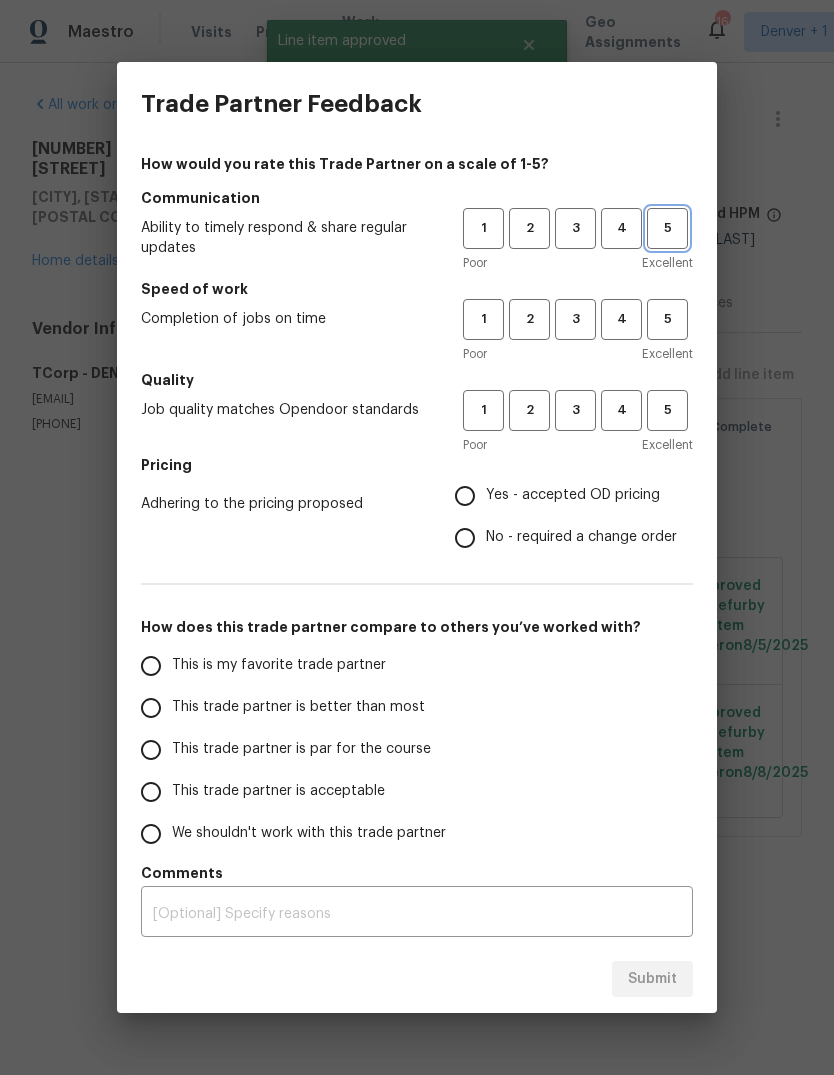 click on "5" at bounding box center [667, 228] 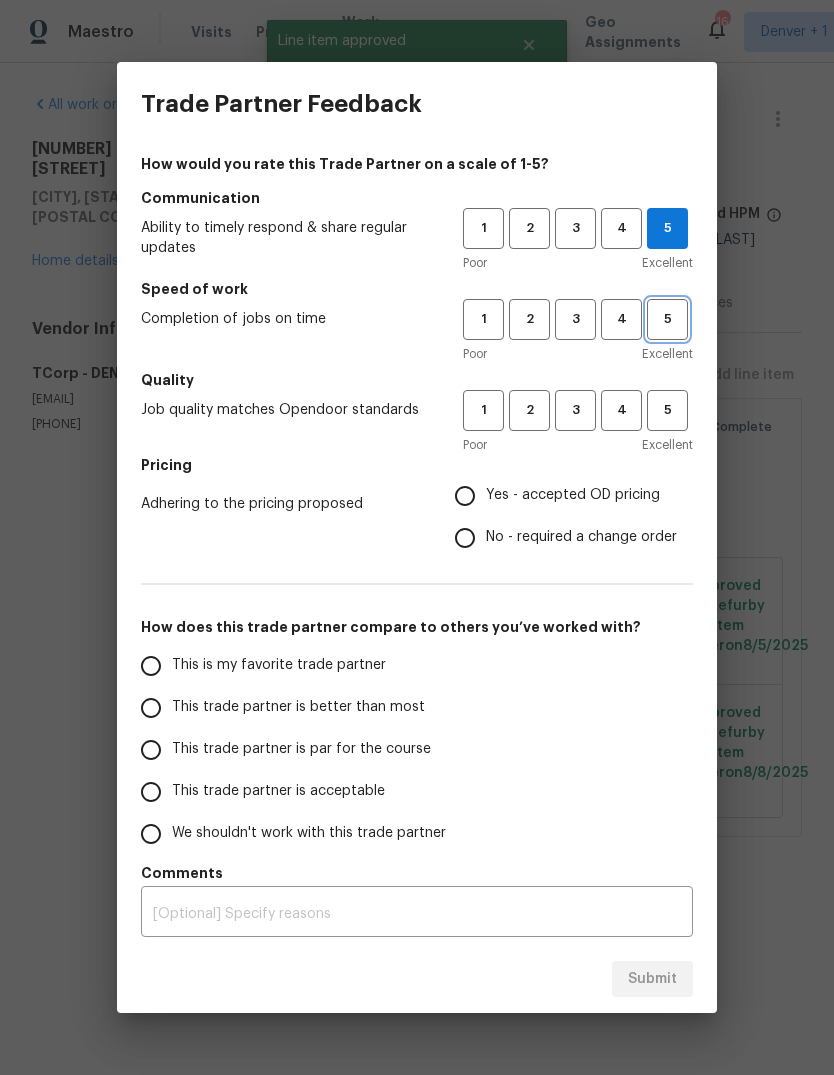 click on "5" at bounding box center (667, 319) 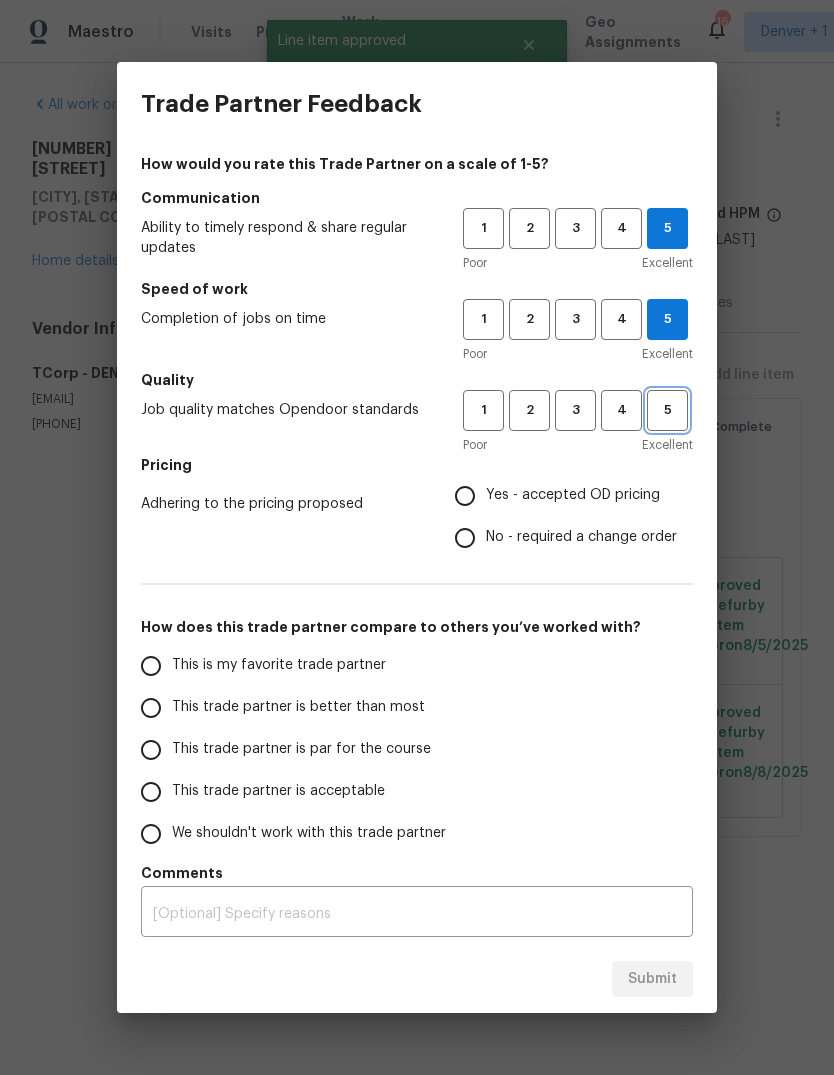 click on "5" at bounding box center (667, 410) 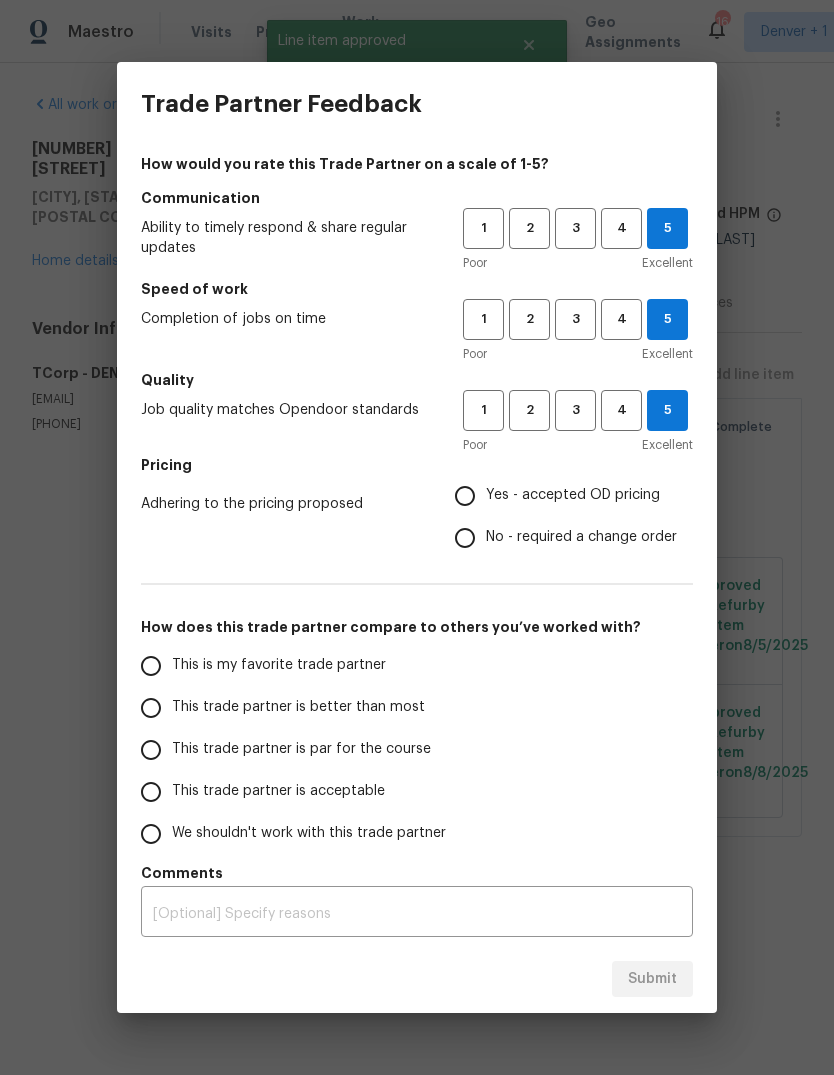 click on "Yes - accepted OD pricing" at bounding box center (465, 496) 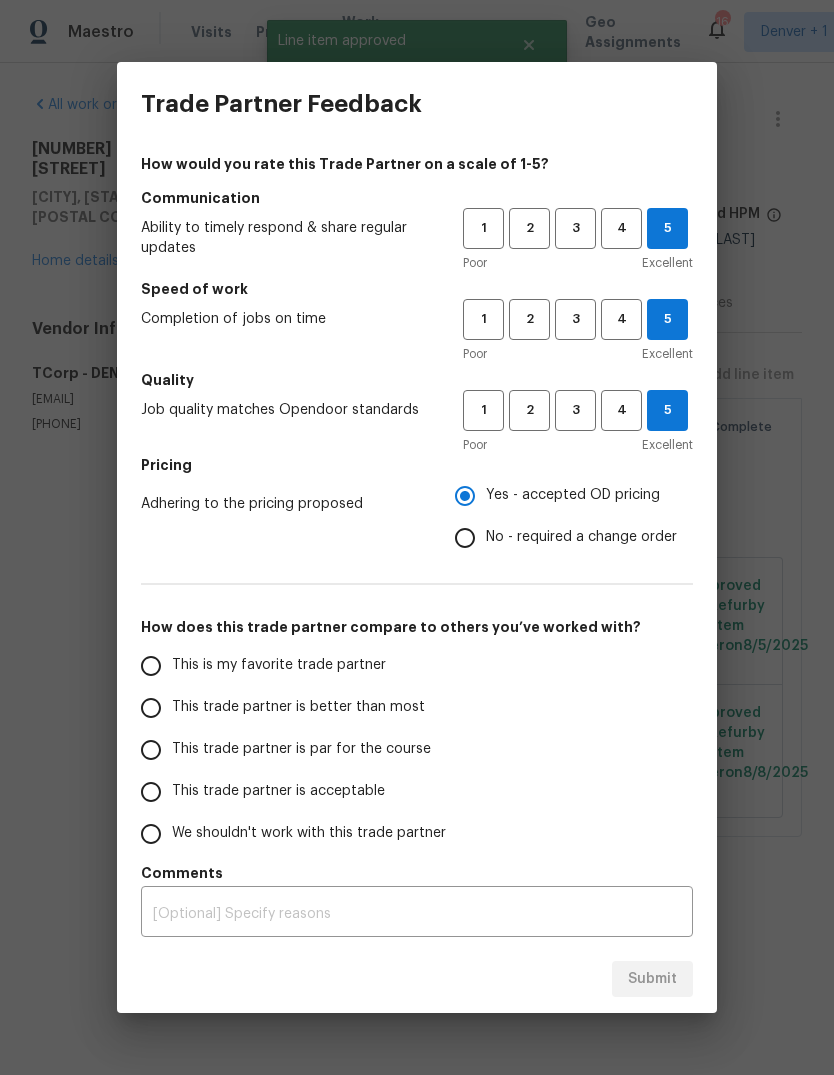 click on "This is my favorite trade partner" at bounding box center [151, 666] 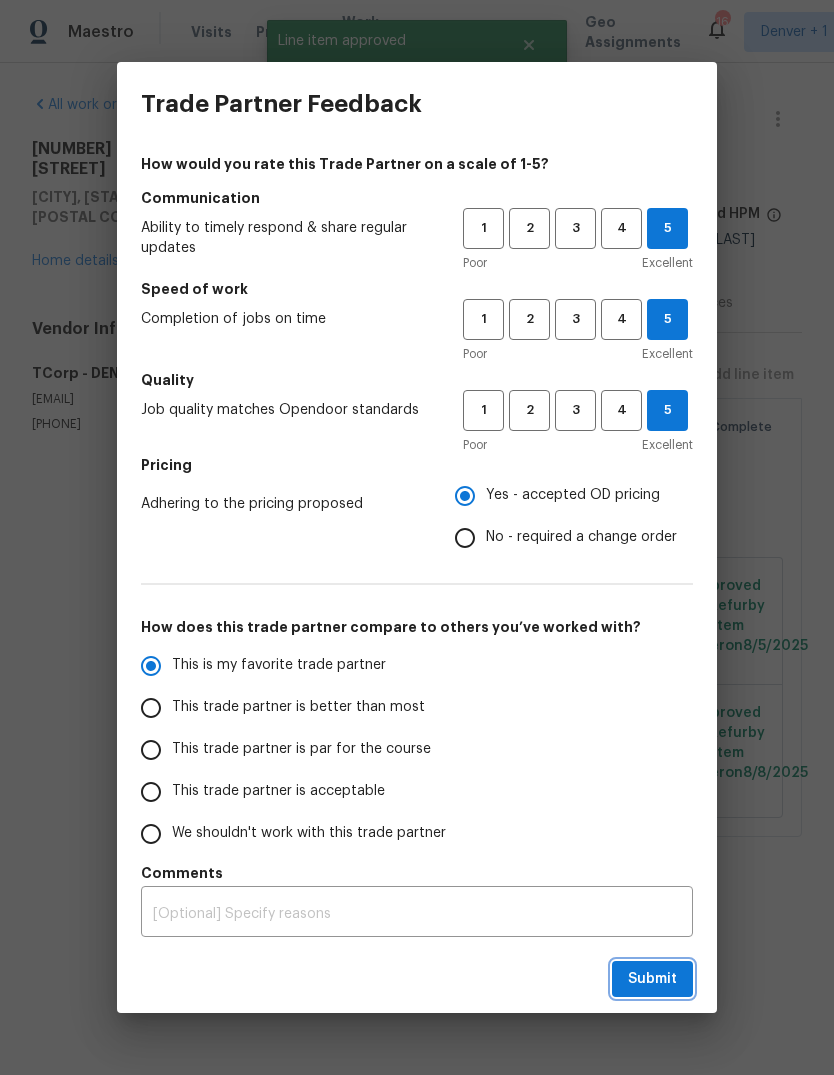 click on "Submit" at bounding box center (652, 979) 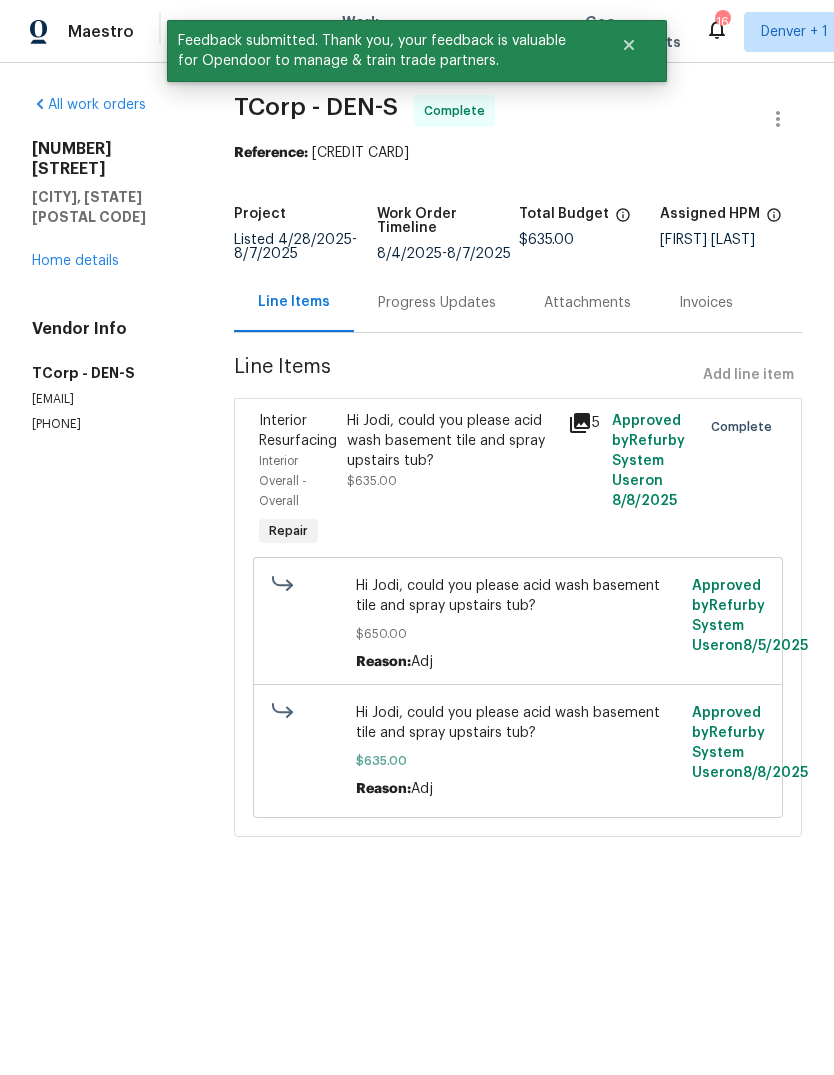 click on "Home details" at bounding box center (75, 261) 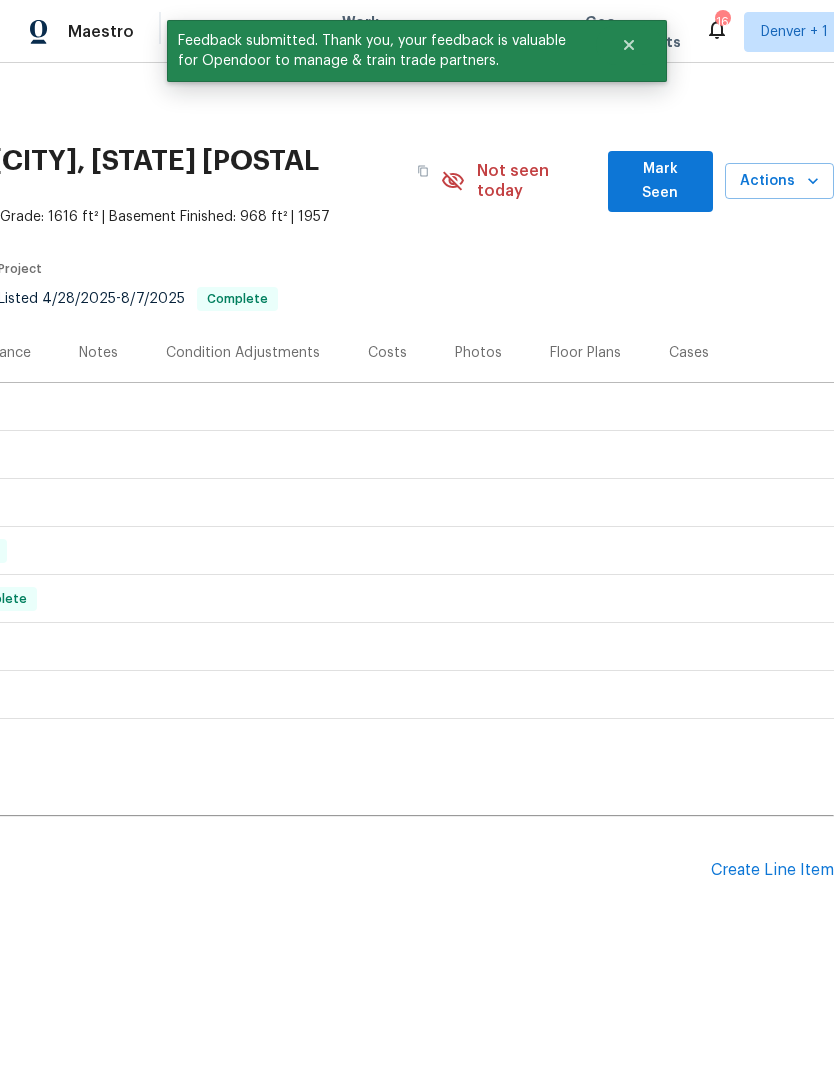 scroll, scrollTop: 0, scrollLeft: 296, axis: horizontal 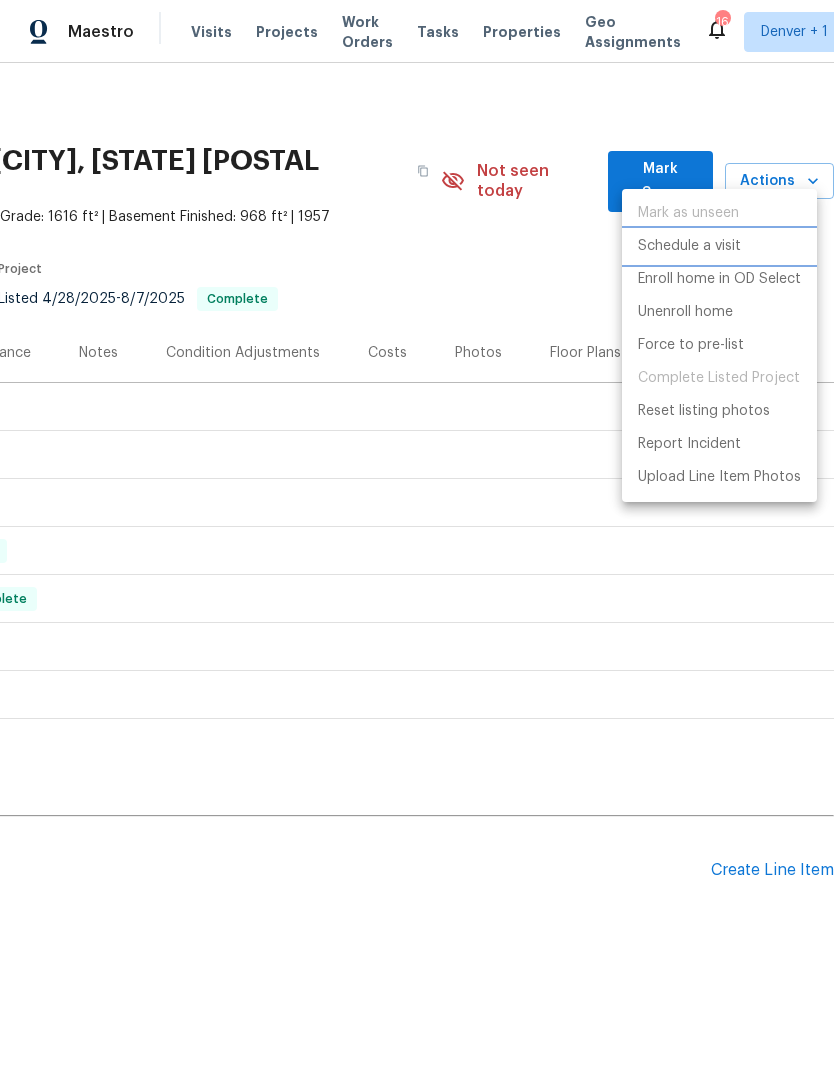 click on "Schedule a visit" at bounding box center (689, 246) 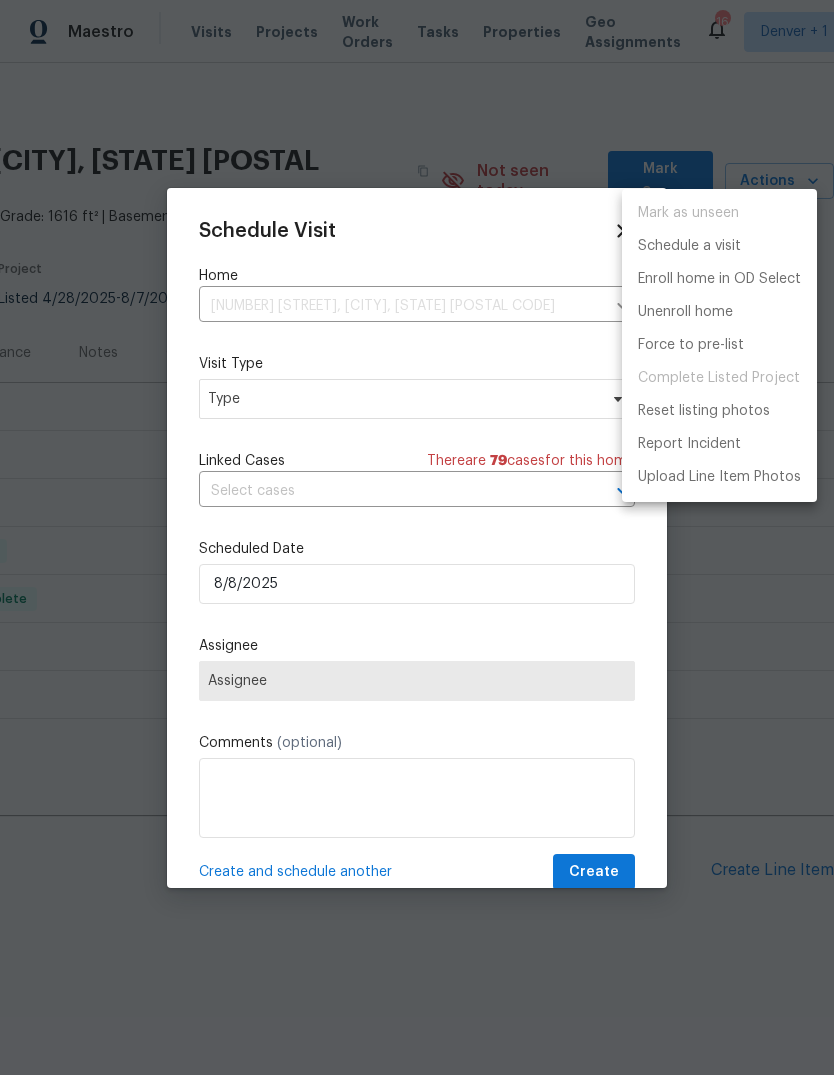 click at bounding box center [417, 537] 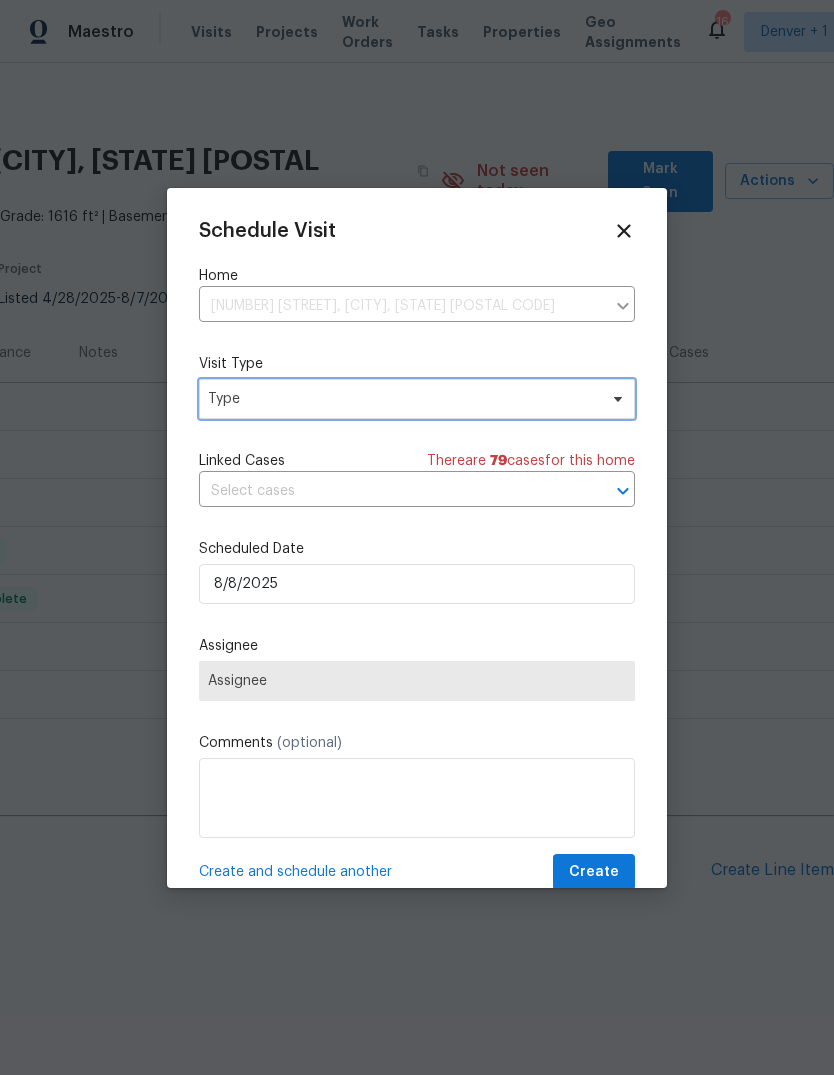 click on "Type" at bounding box center (417, 399) 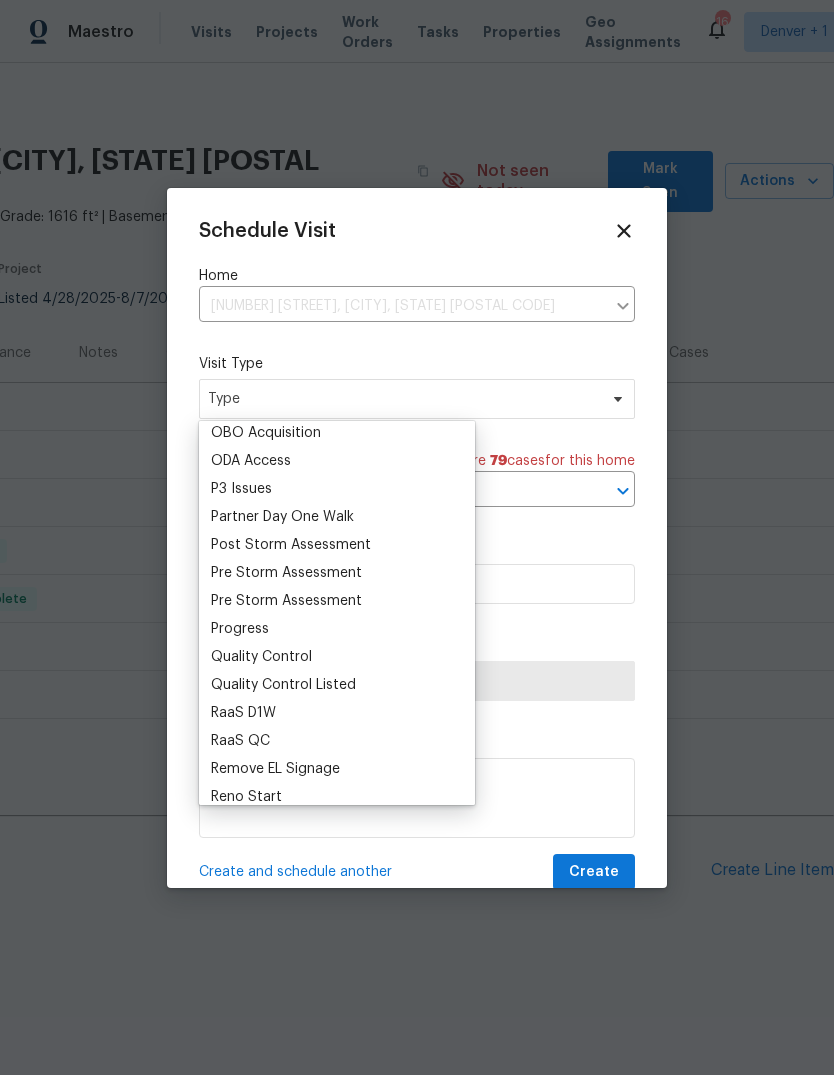 scroll, scrollTop: 1171, scrollLeft: 0, axis: vertical 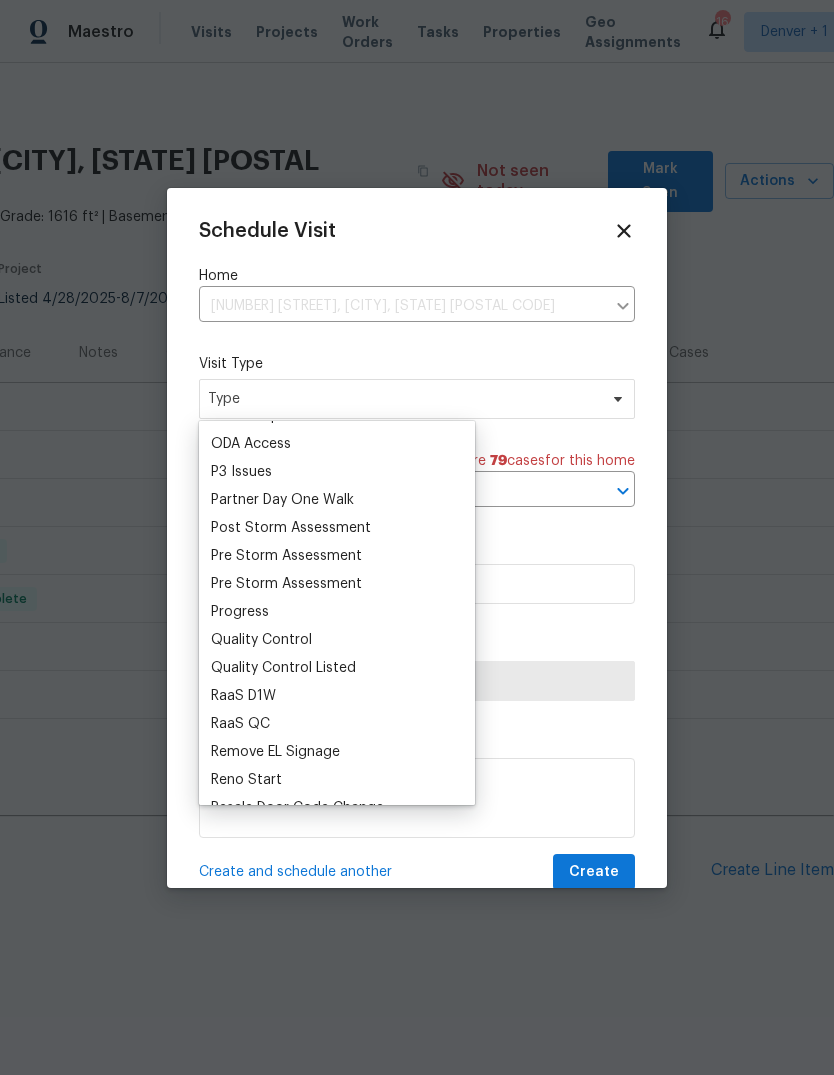 click on "Progress" at bounding box center [240, 612] 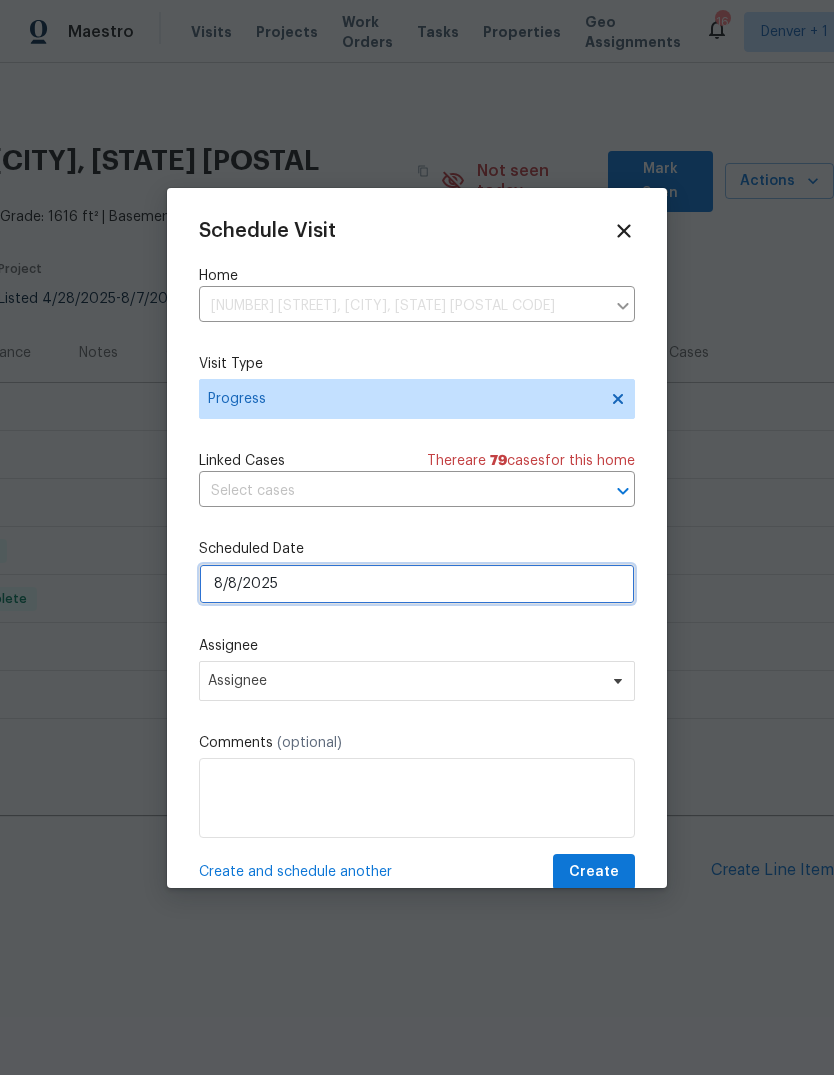 click on "8/8/2025" at bounding box center (417, 584) 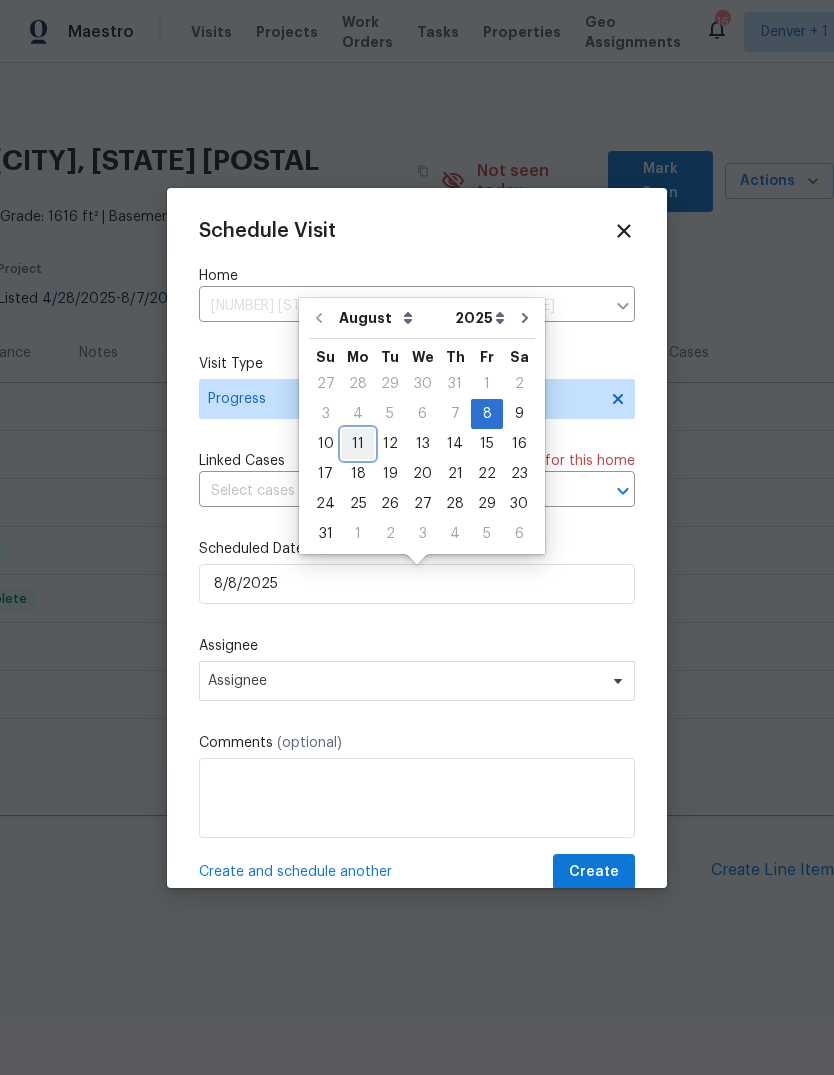 click on "11" at bounding box center (358, 444) 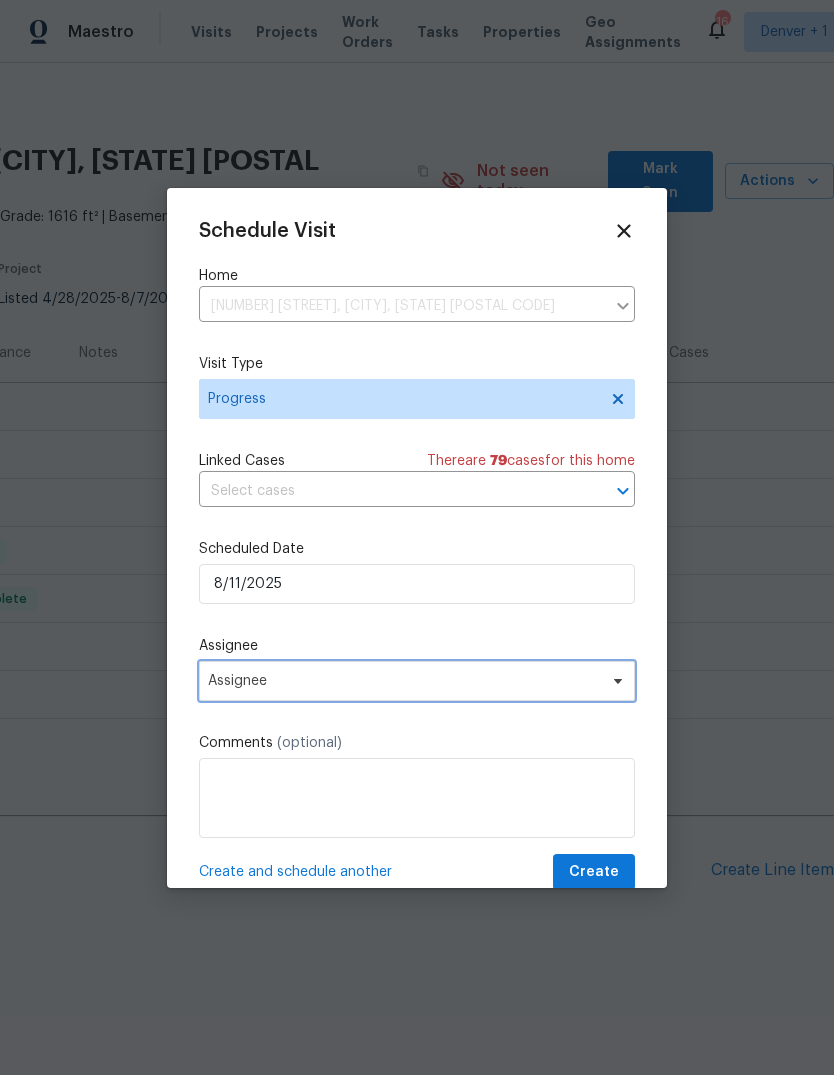 click on "Assignee" at bounding box center [404, 681] 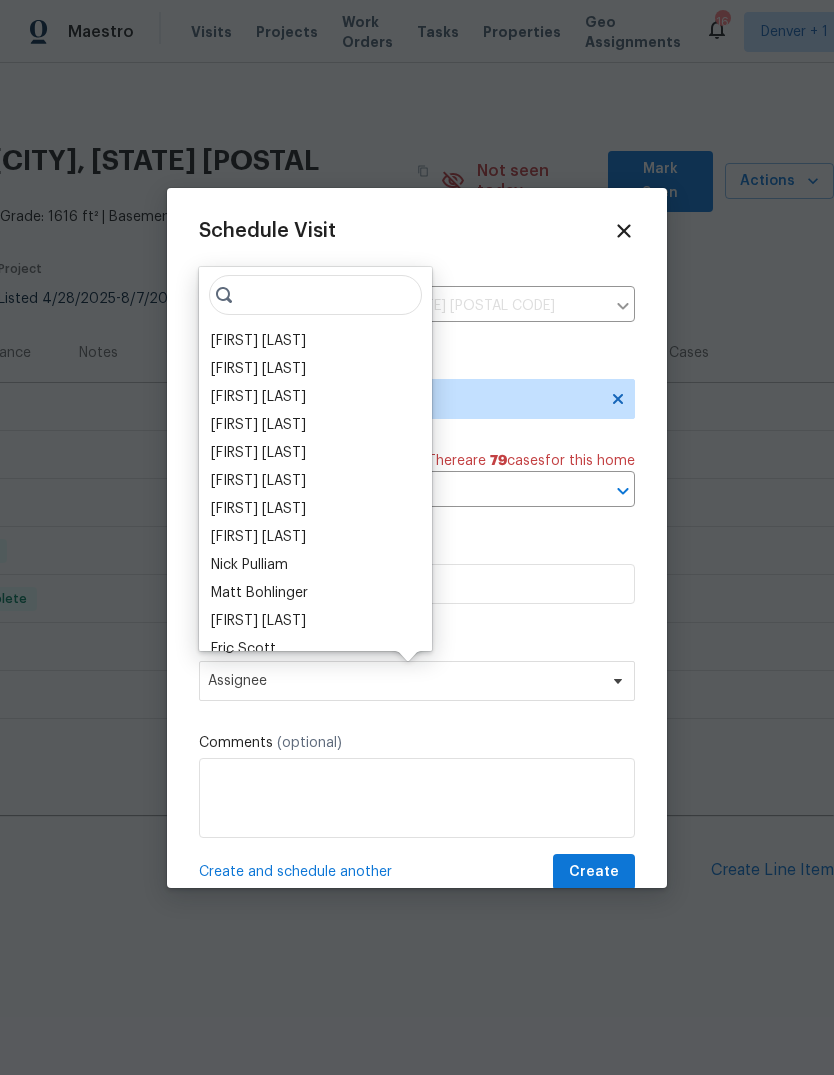 click on "[FIRST] [LAST]" at bounding box center (258, 341) 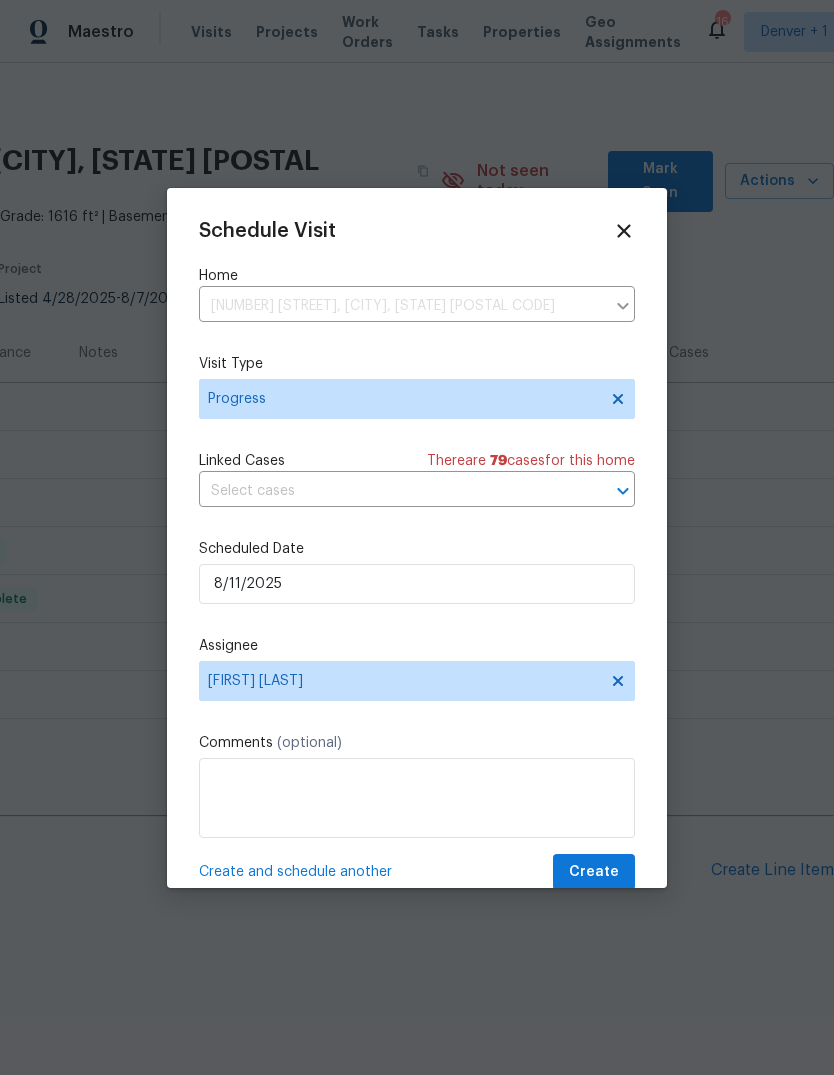 click at bounding box center (417, 798) 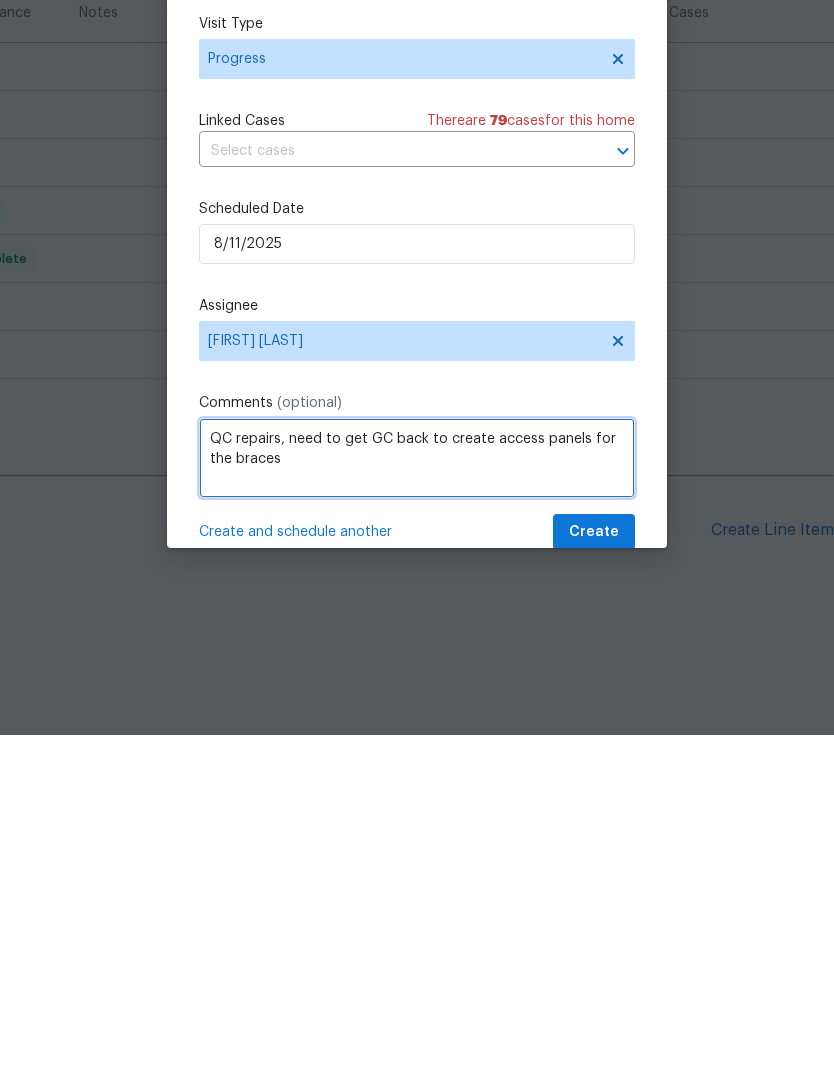 type on "QC repairs, need to get GC back to create access panels for the braces" 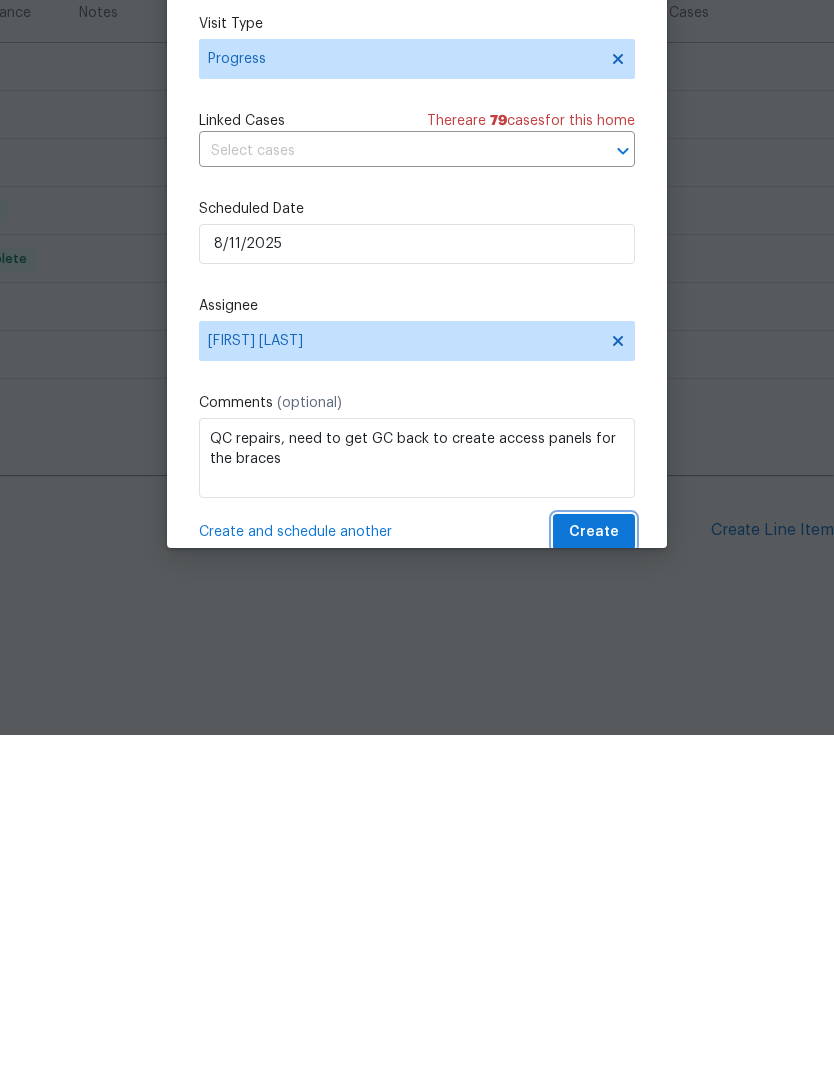 click on "Create" at bounding box center (594, 872) 